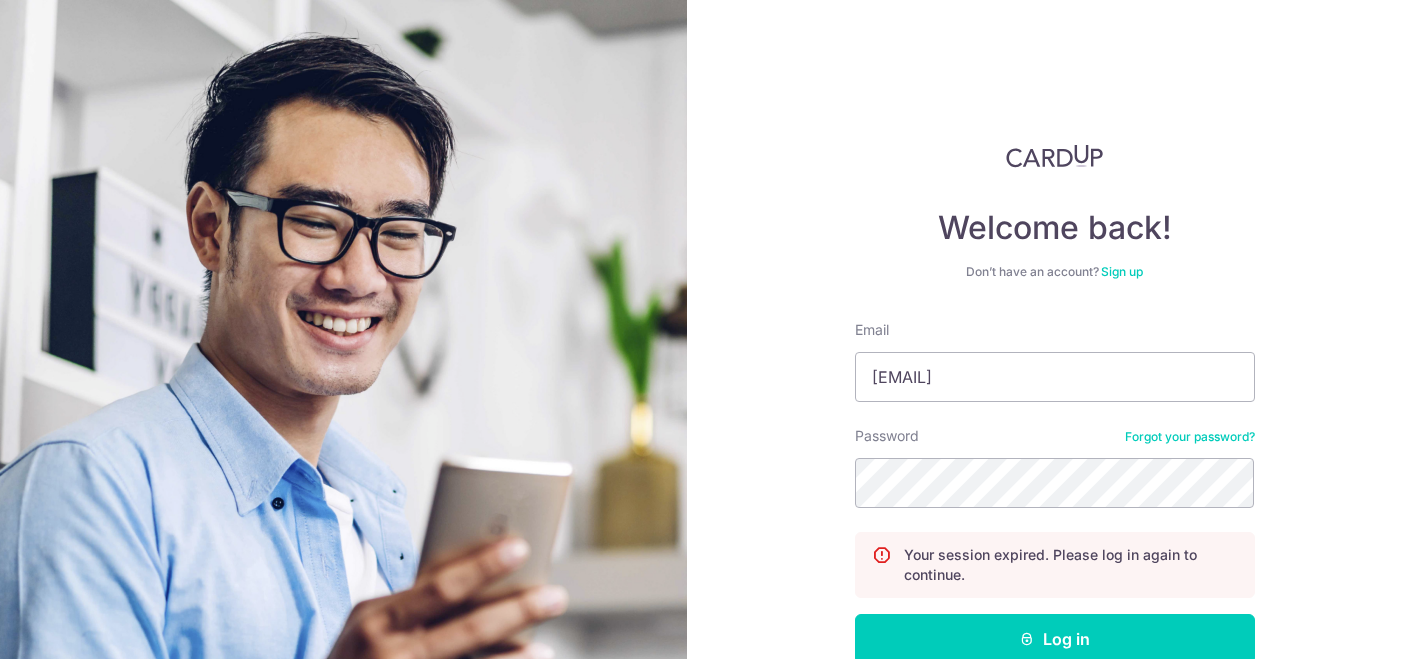 scroll, scrollTop: 0, scrollLeft: 0, axis: both 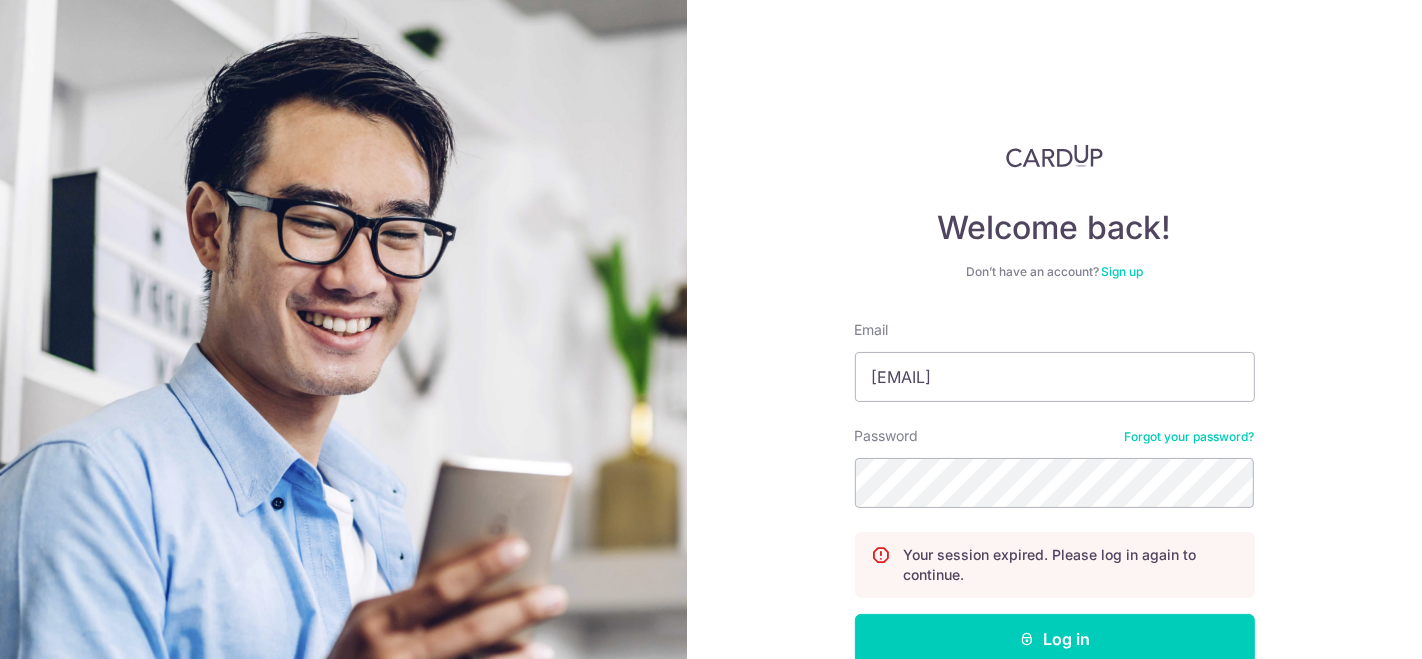 click on "Log in" at bounding box center (1055, 639) 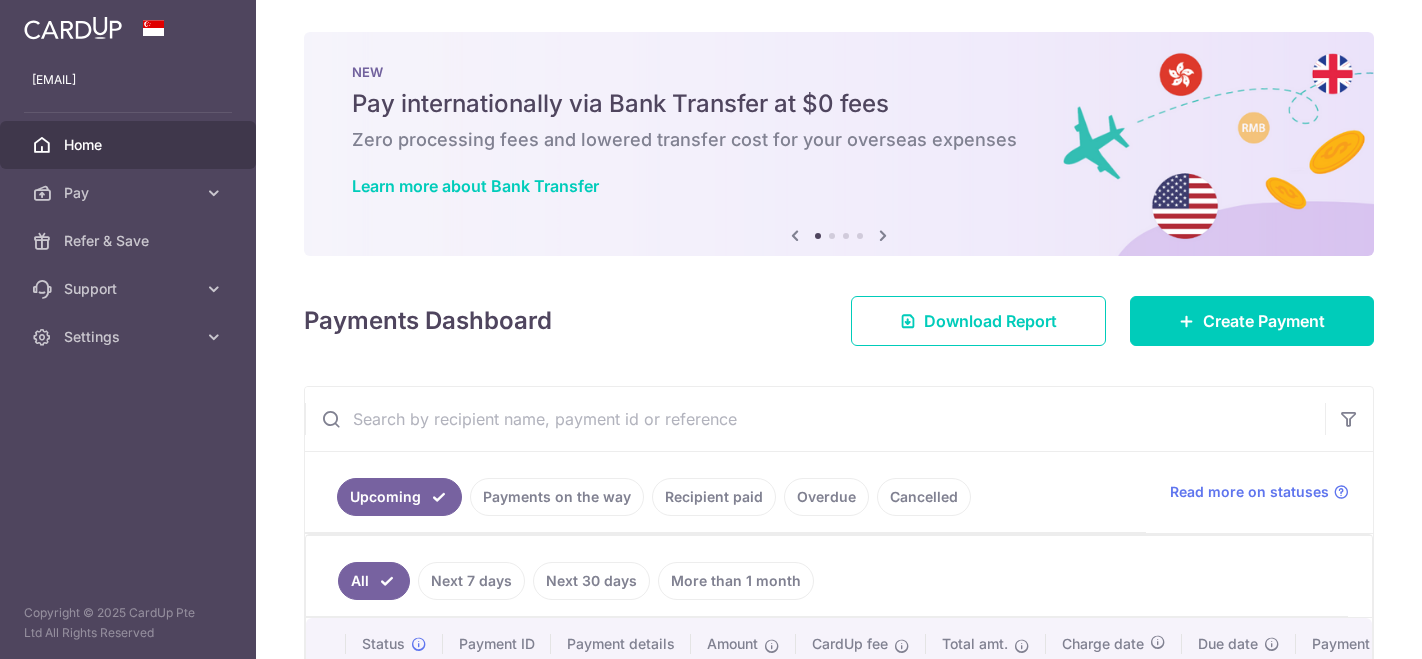 scroll, scrollTop: 0, scrollLeft: 0, axis: both 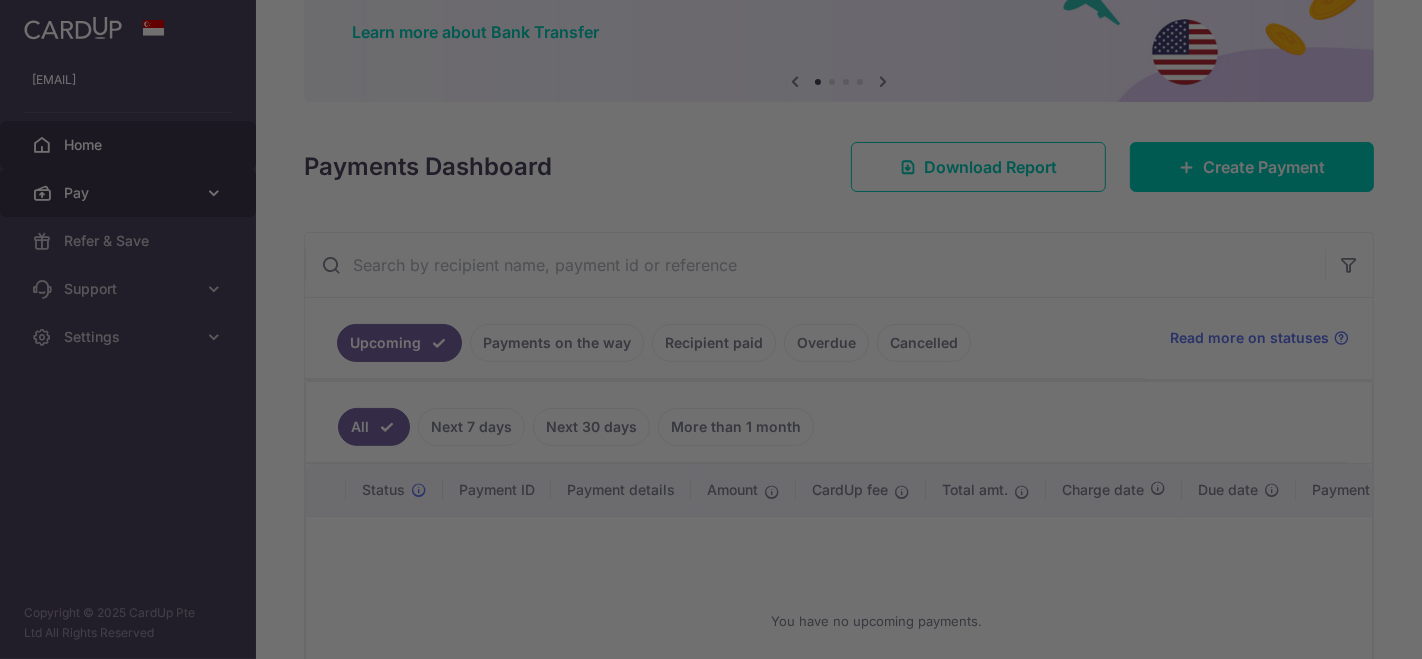 click on "zoids1987@hotmail.com
Home
Pay
Payments
Recipients
Cards
Refer & Save
Support
FAQ
Contact Us
Settings
Account
Logout
Copyright © 2025 CardUp Pte Ltd All Rights Reserved
×
Pause Schedule" at bounding box center (711, 329) 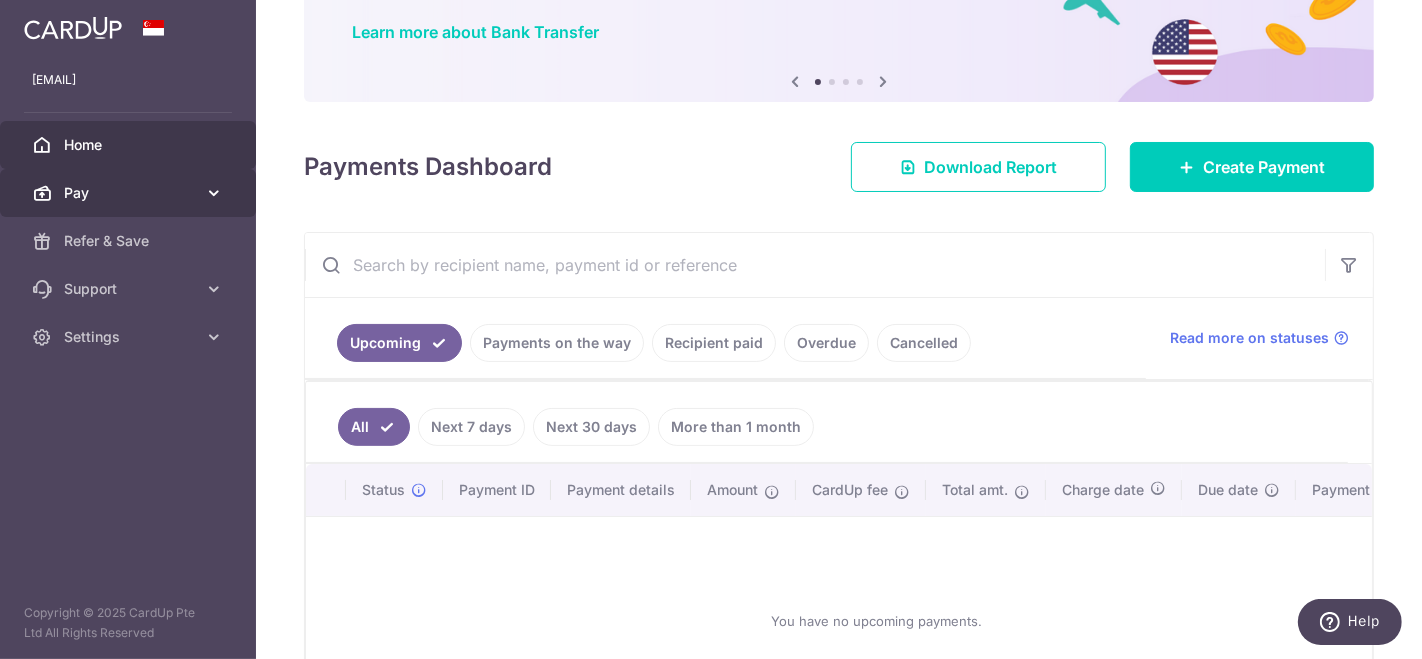 click on "Pay" at bounding box center (130, 193) 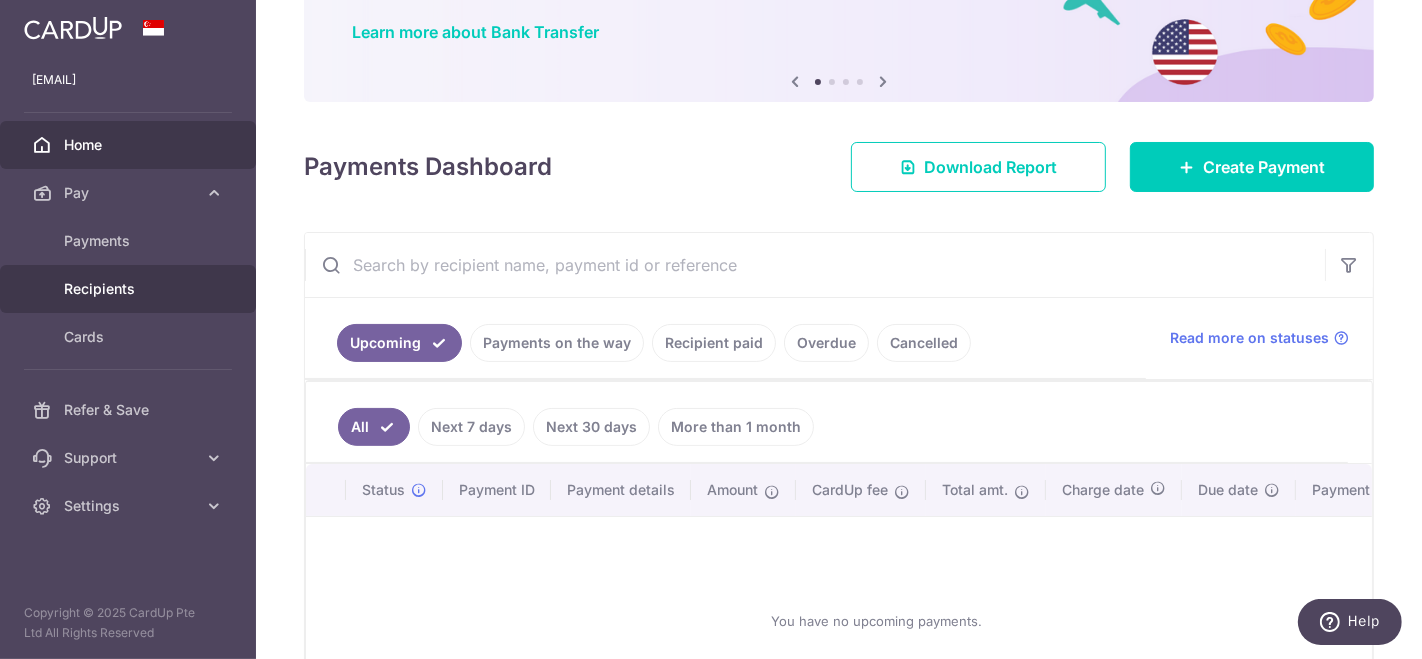 click on "Recipients" at bounding box center [130, 289] 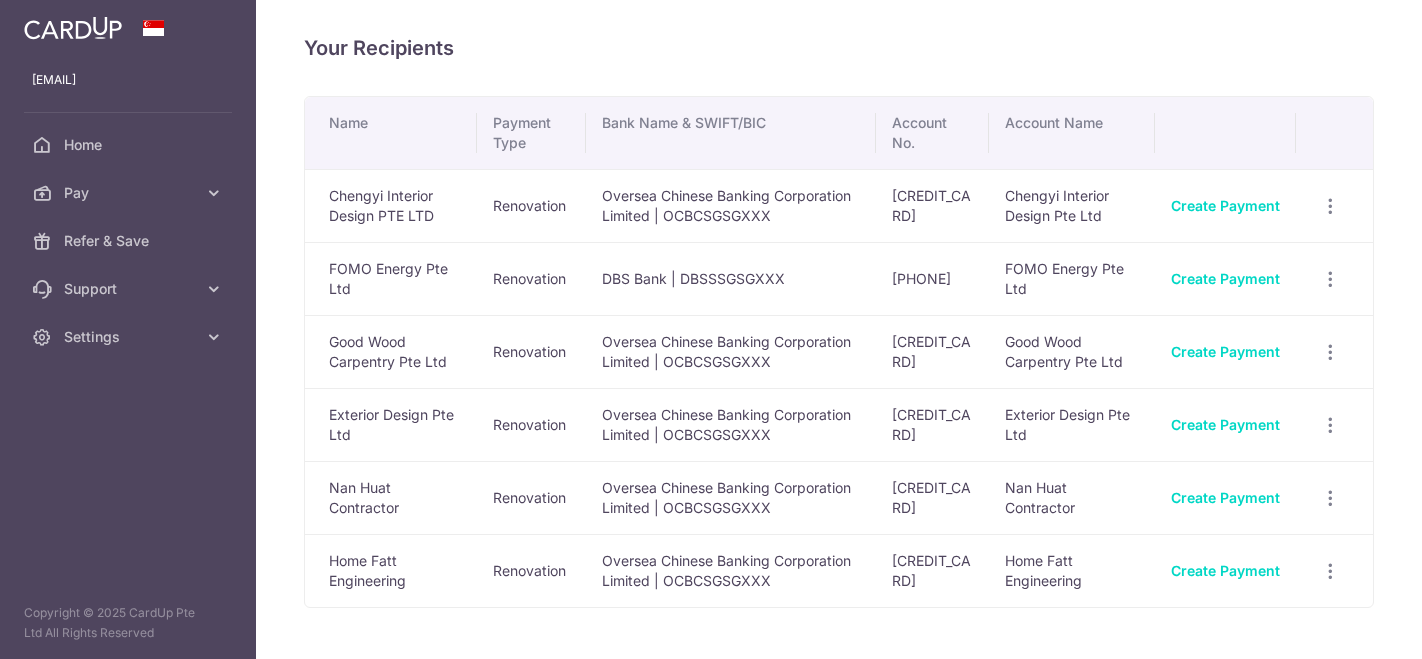 scroll, scrollTop: 0, scrollLeft: 0, axis: both 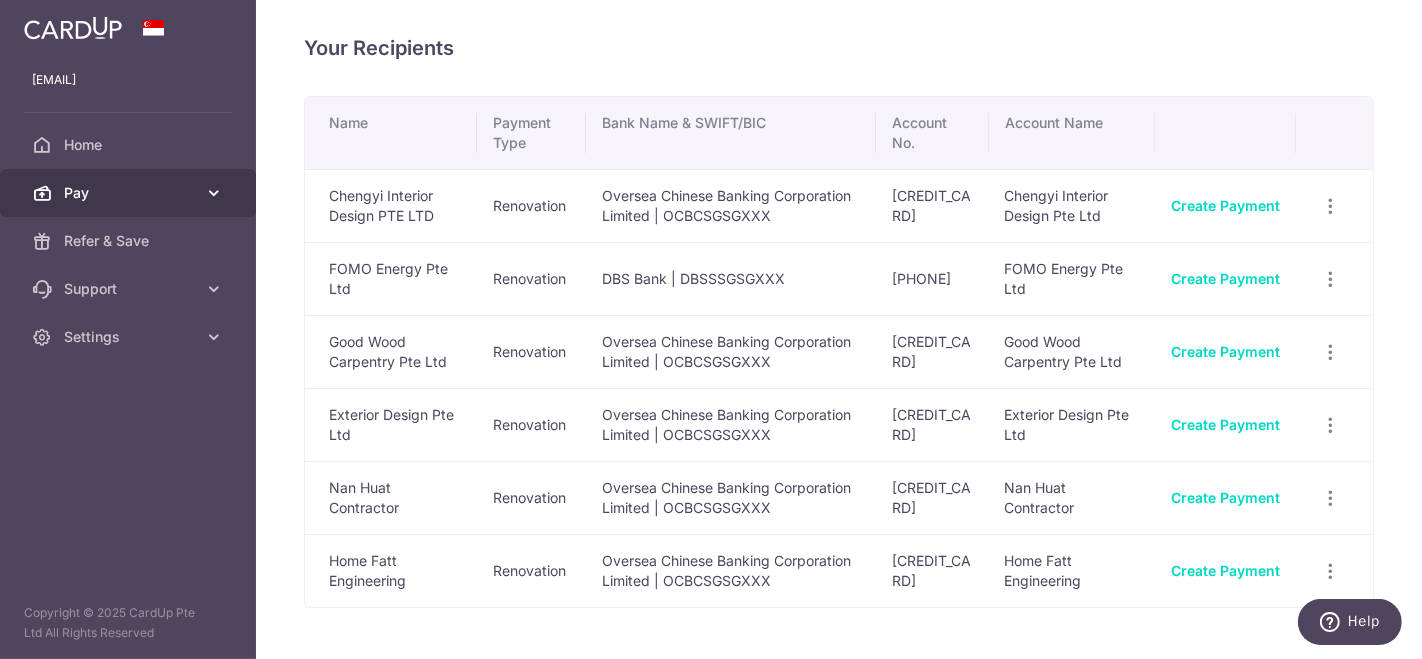 click at bounding box center [214, 193] 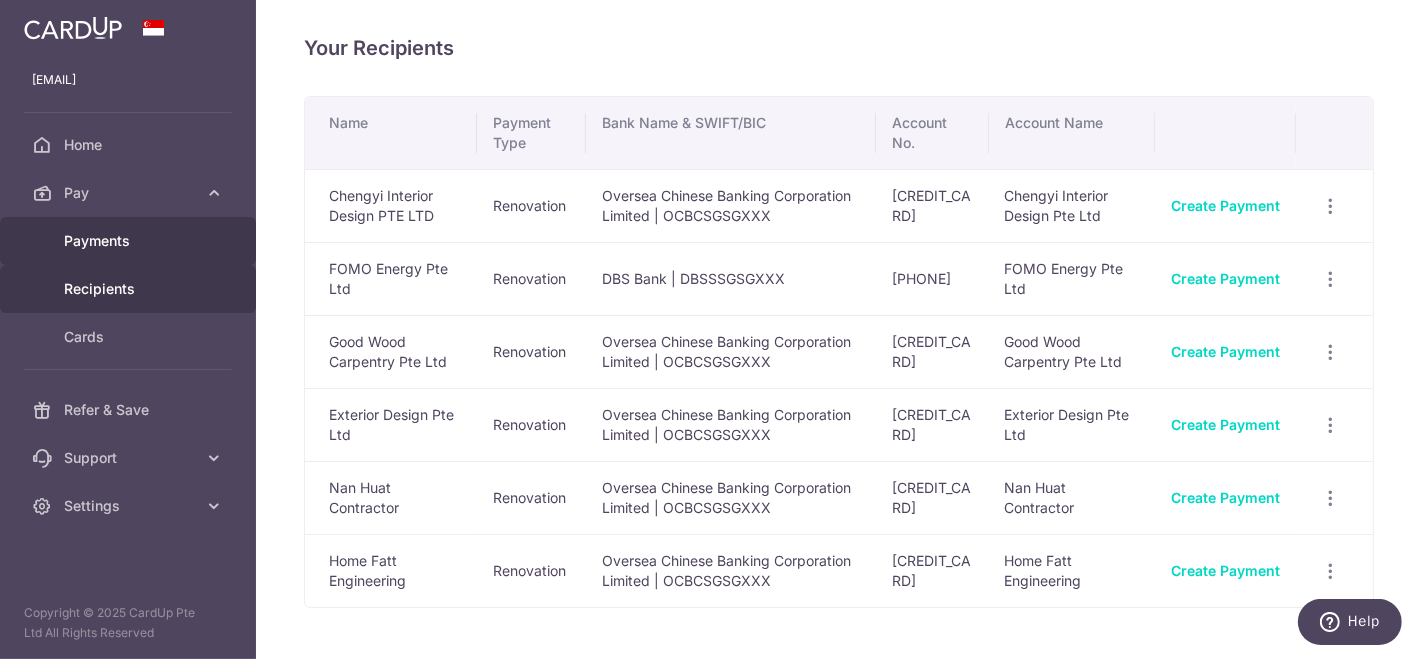 click on "Payments" at bounding box center [130, 241] 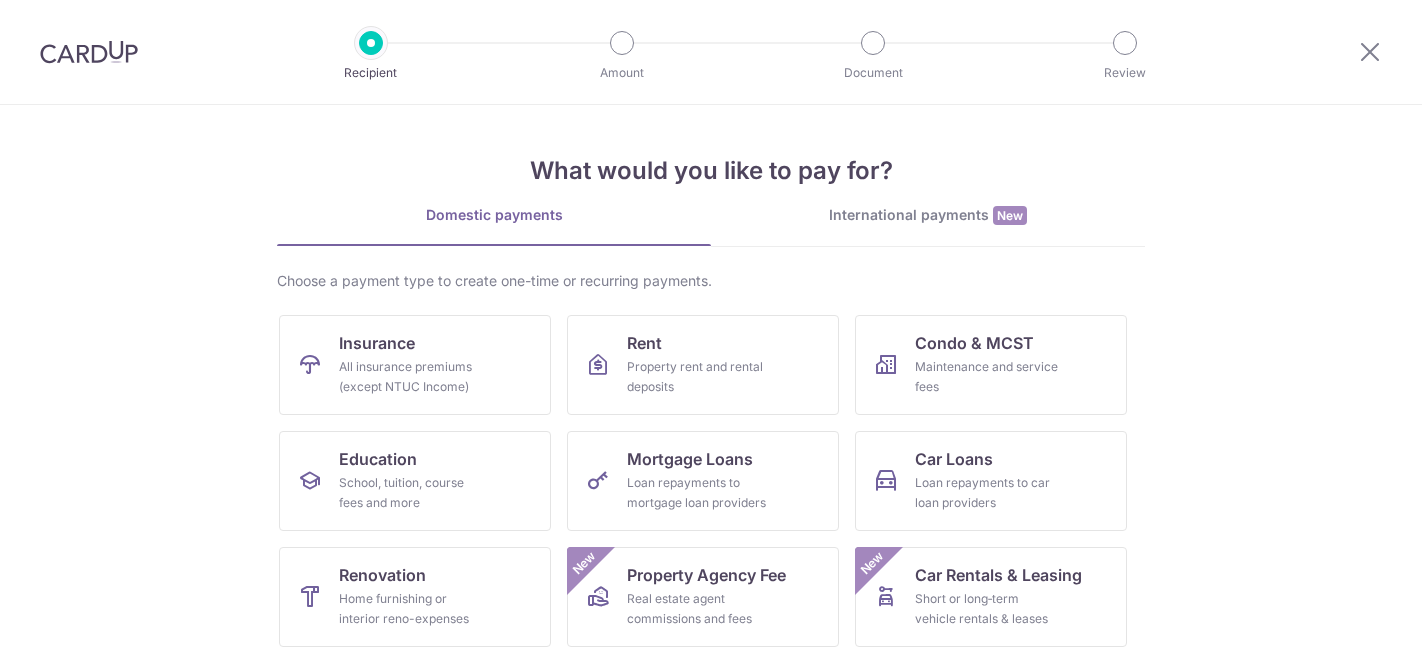 scroll, scrollTop: 0, scrollLeft: 0, axis: both 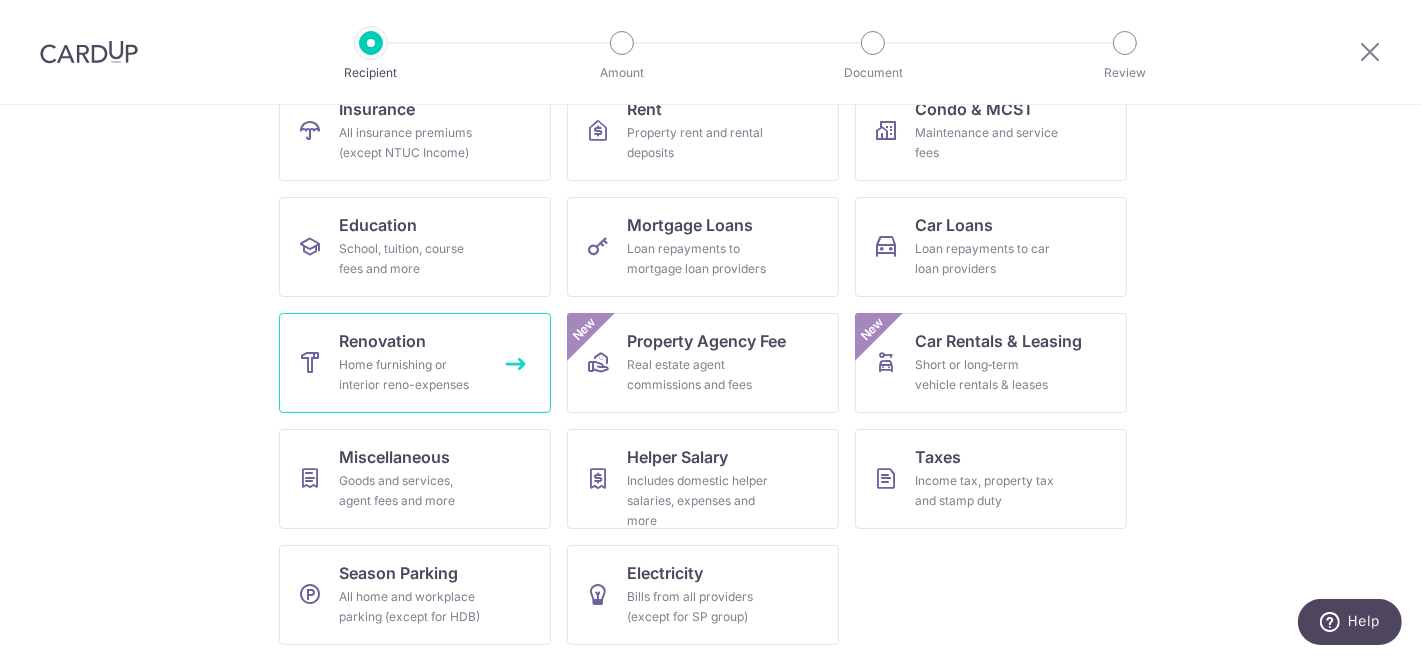 click on "Home furnishing or interior reno-expenses" at bounding box center (411, 375) 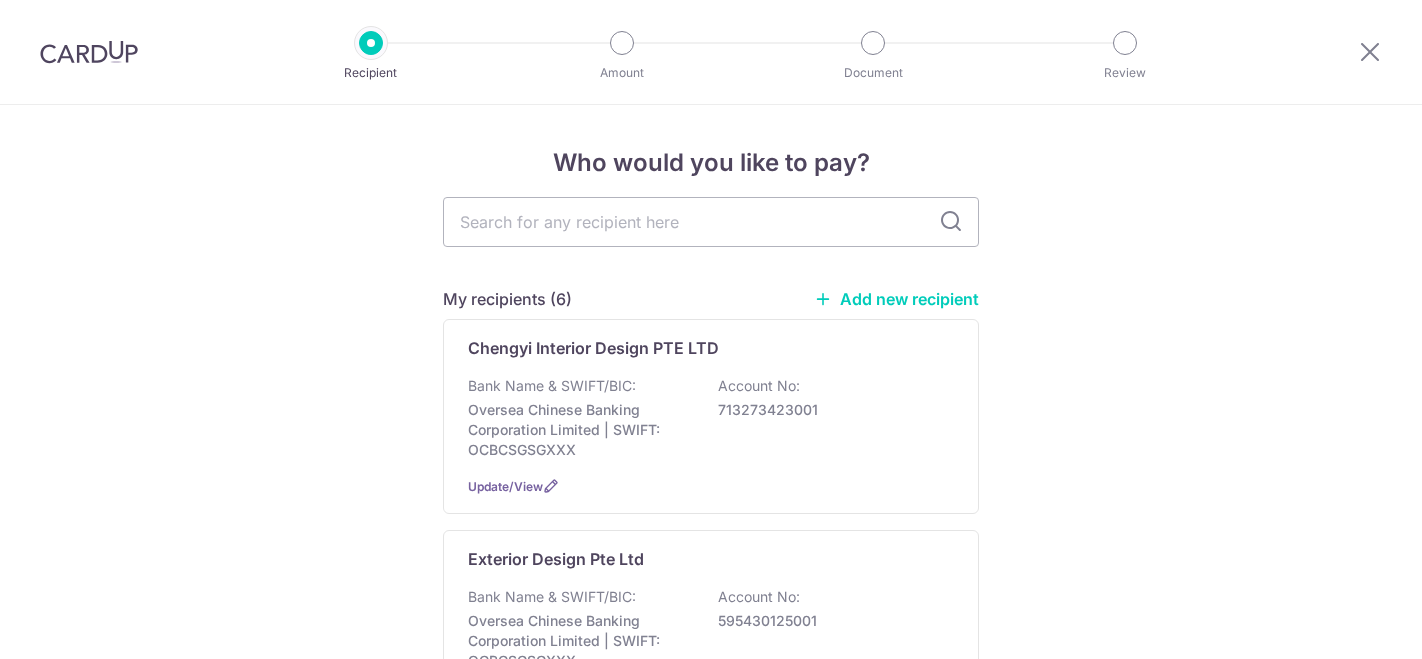 scroll, scrollTop: 0, scrollLeft: 0, axis: both 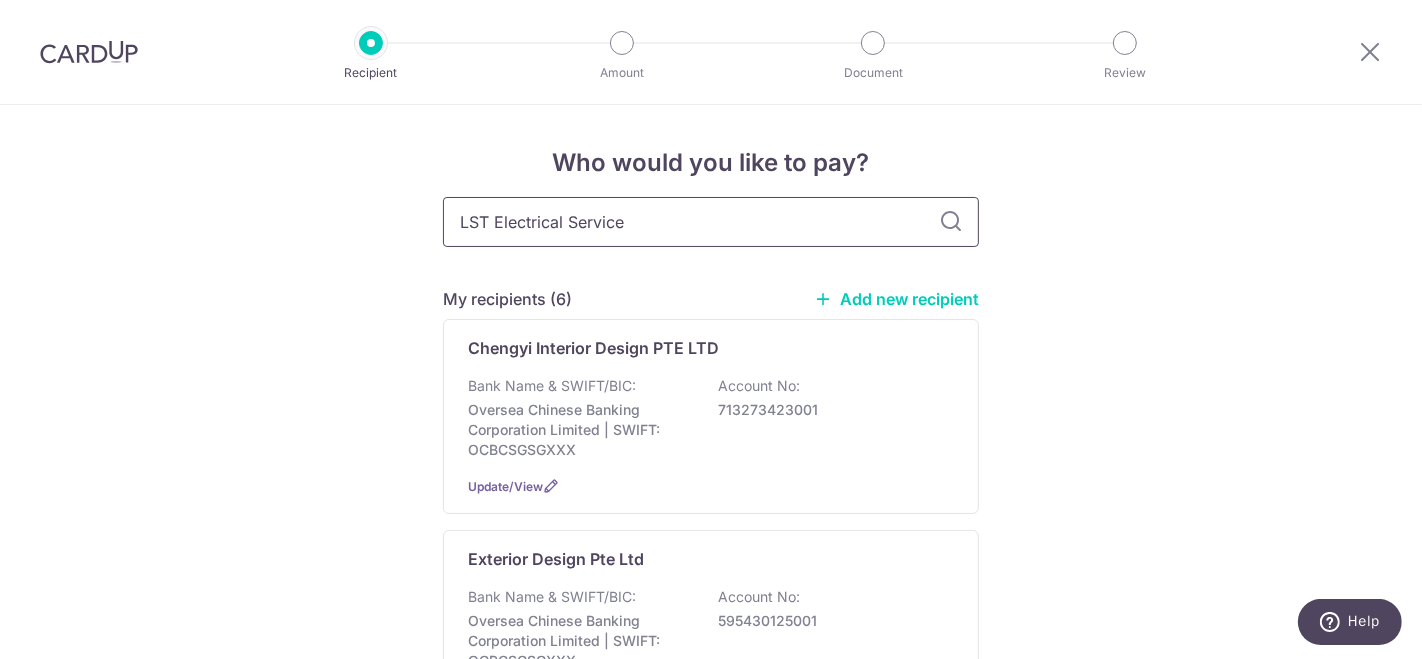 type on "LST Electrical Services" 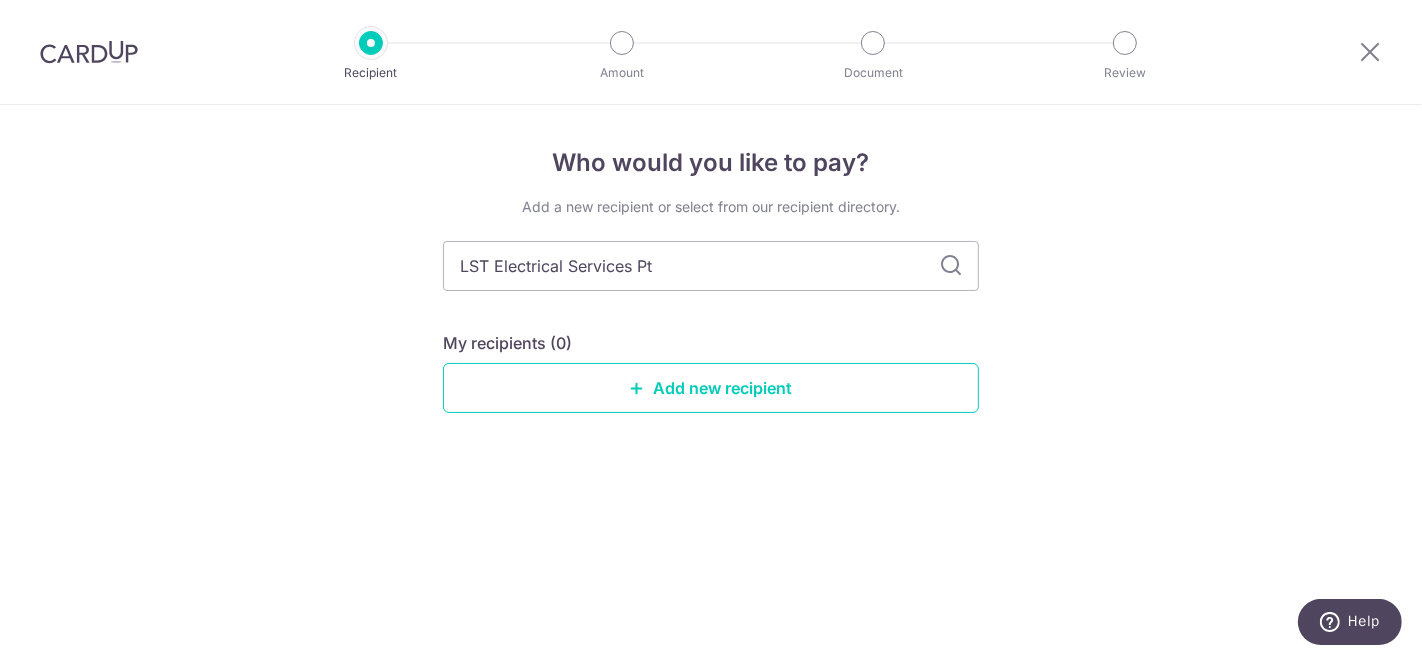 type on "LST Electrical Services Pte" 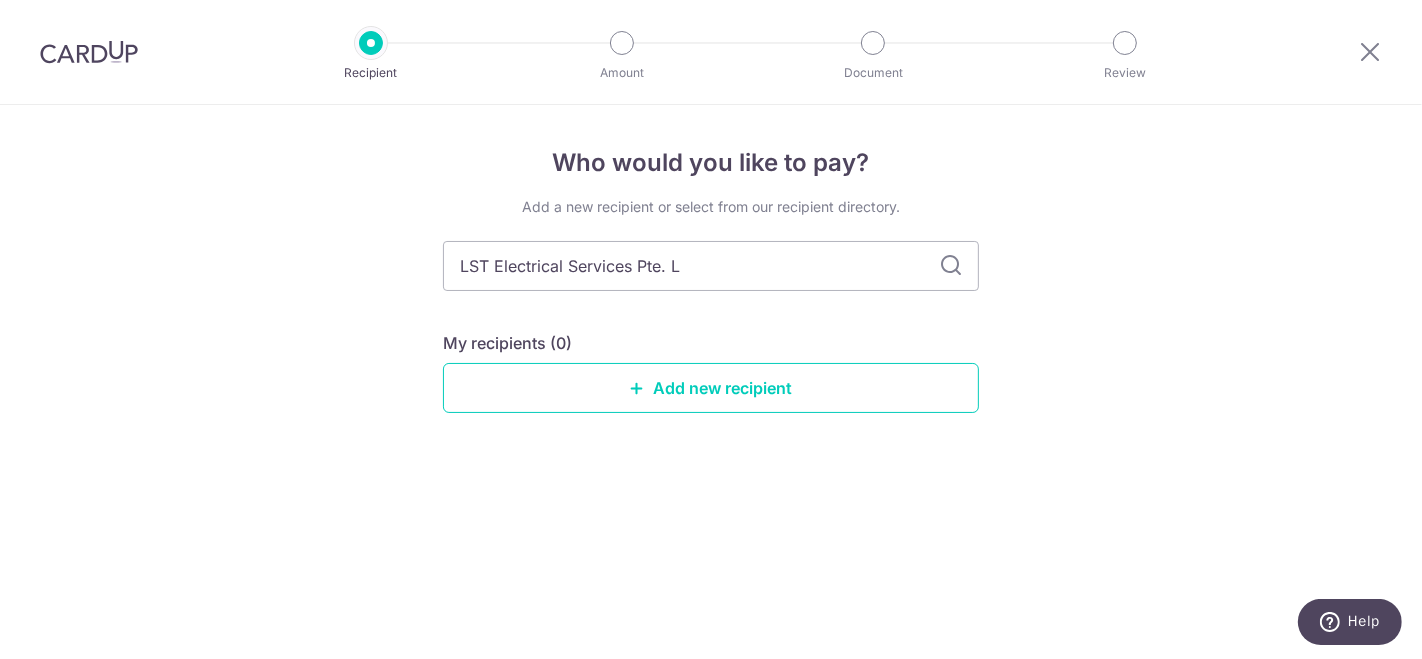 type on "LST Electrical Services Pte." 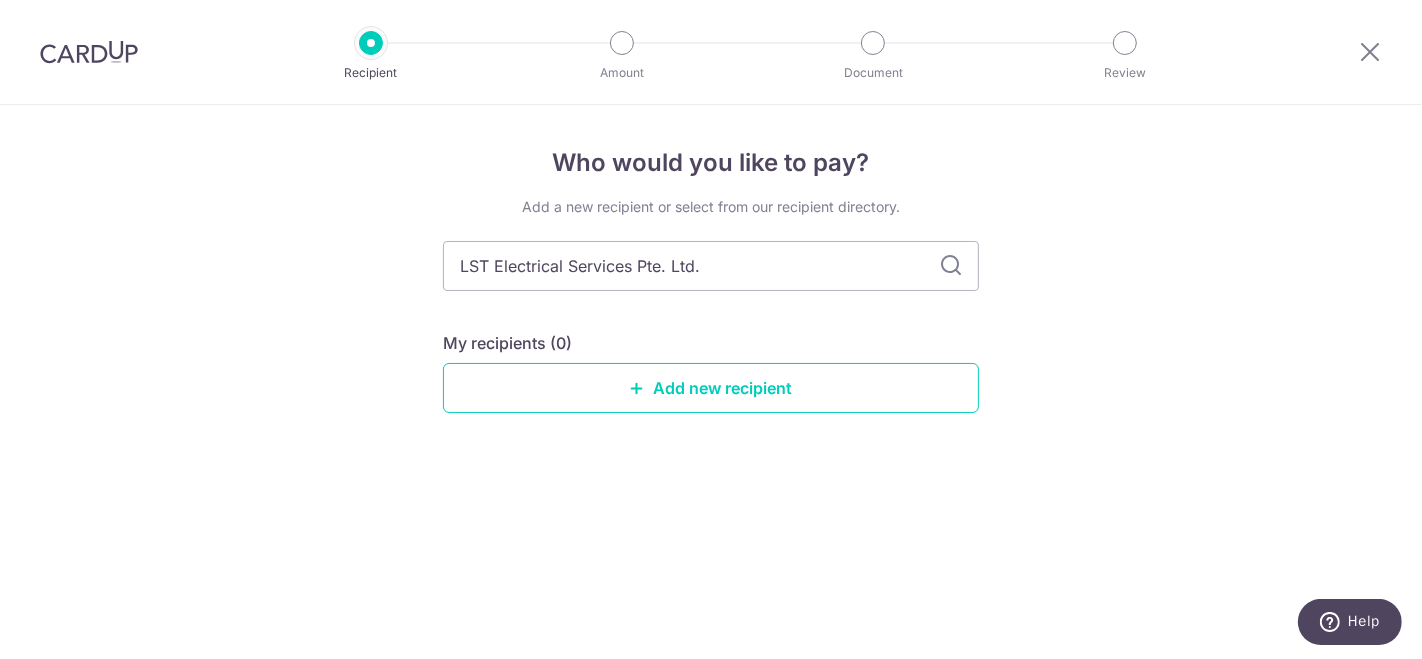 type on "LST Electrical Services Pte. Ltd." 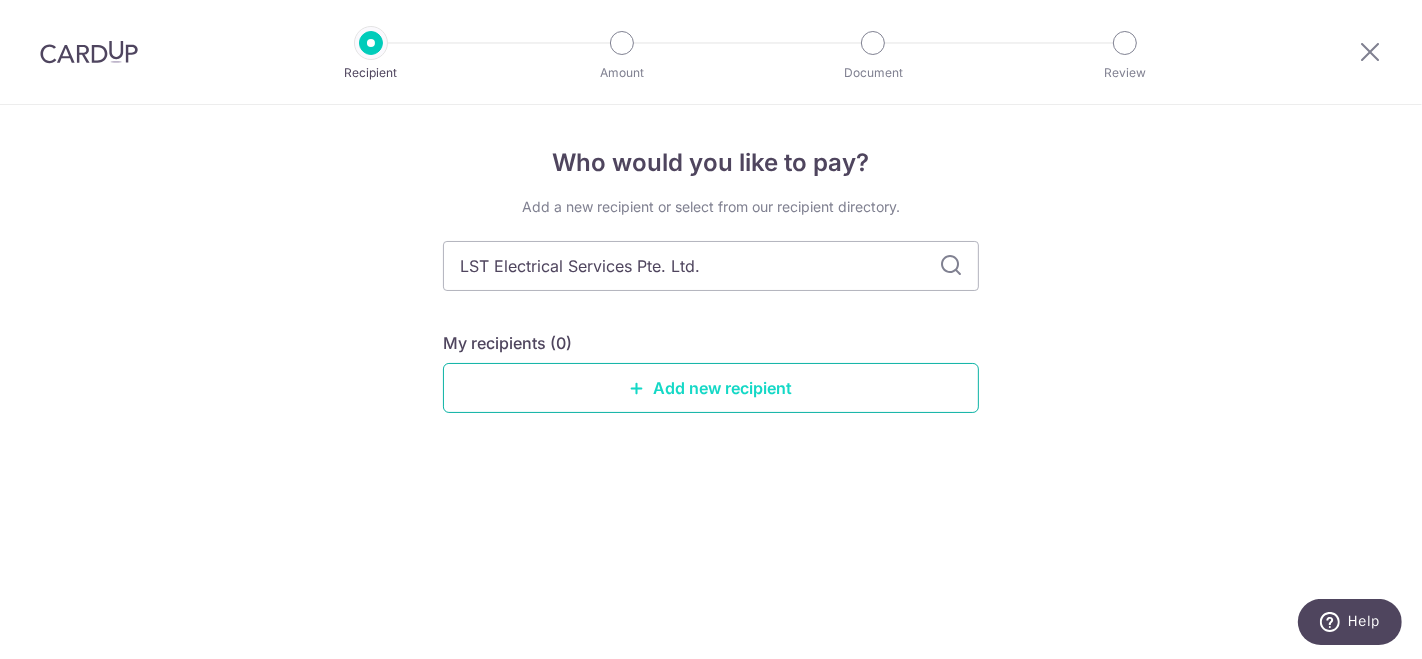 click on "Add new recipient" at bounding box center (711, 388) 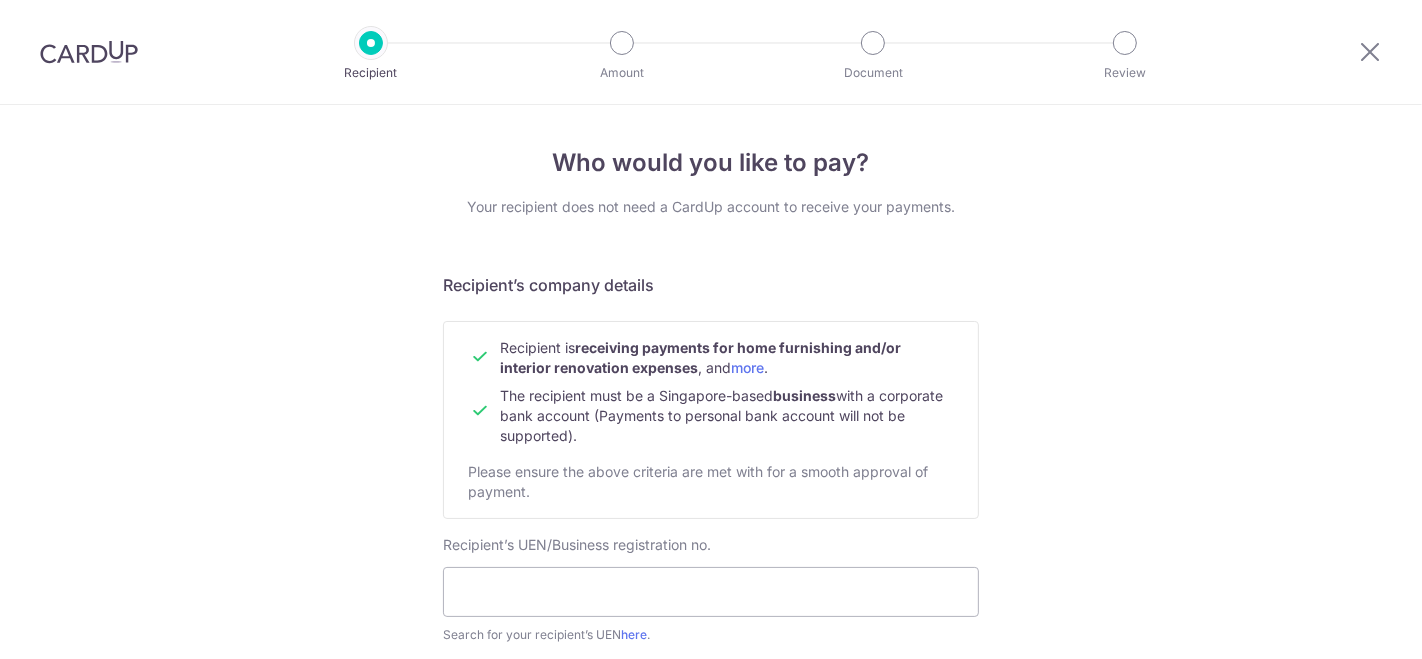 scroll, scrollTop: 0, scrollLeft: 0, axis: both 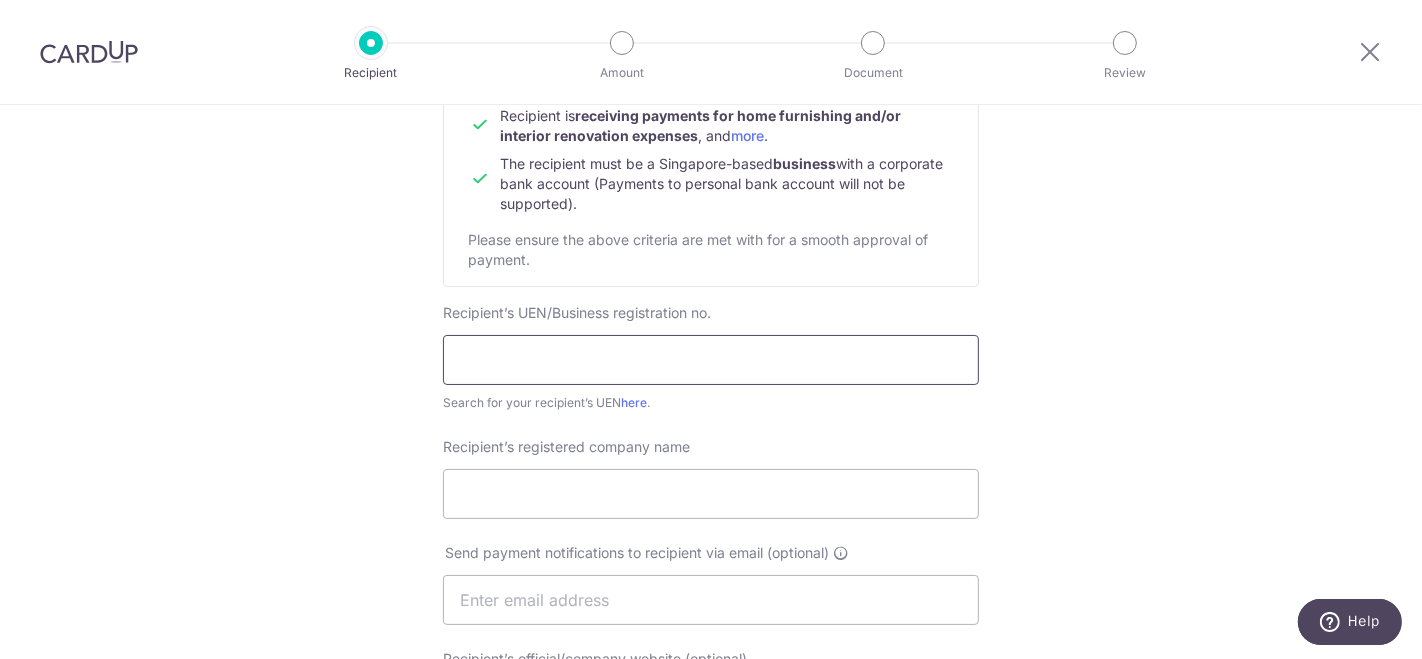 click at bounding box center [711, 360] 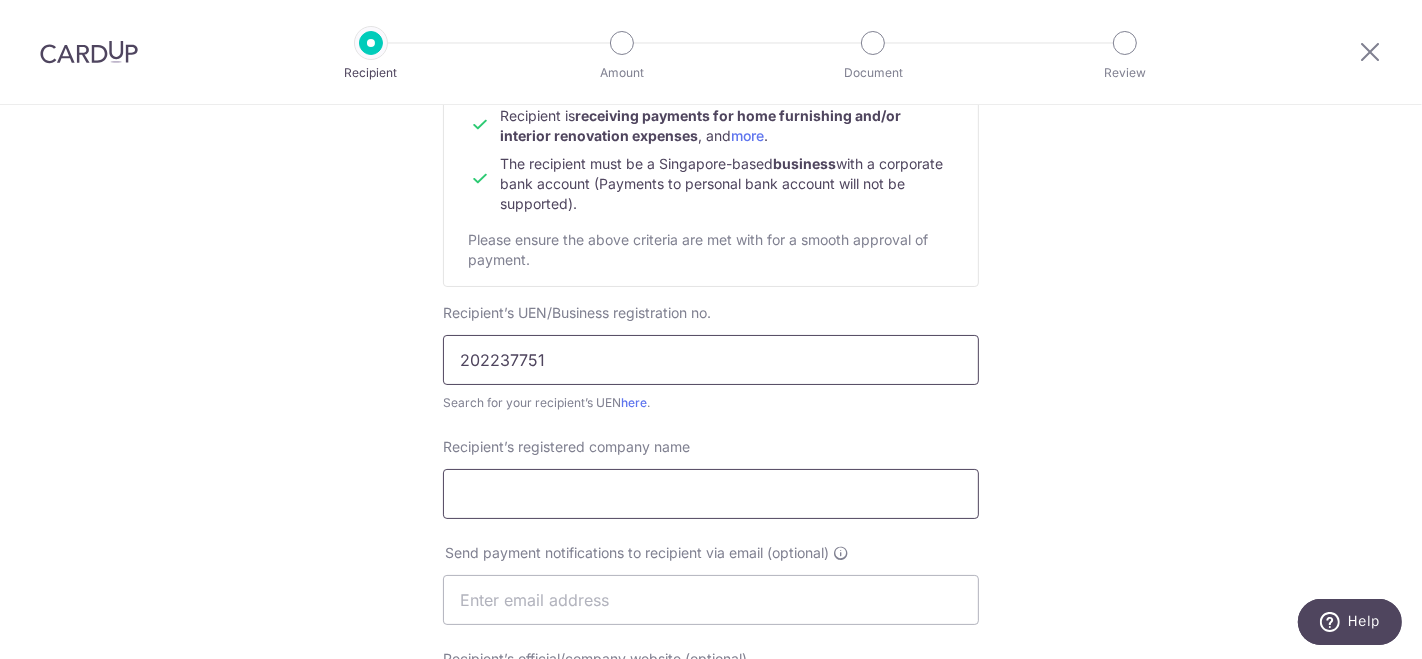 type on "202237751" 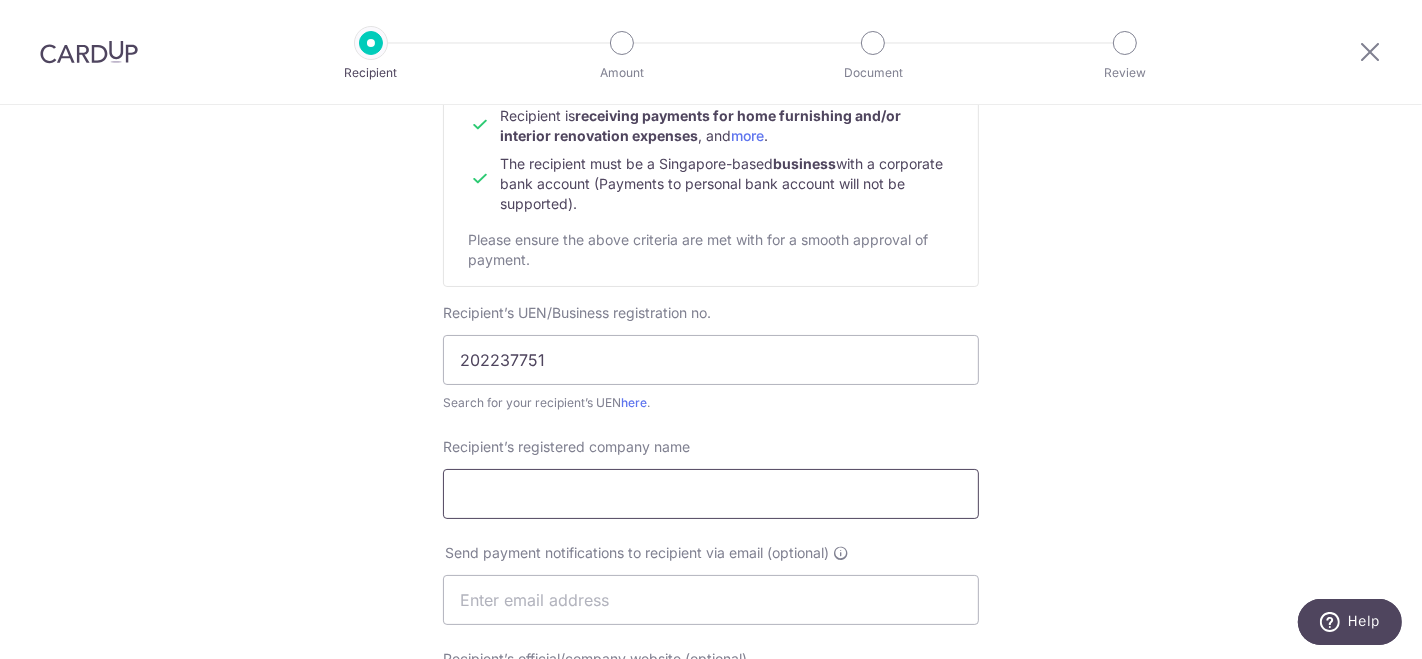 click on "Recipient’s registered company name" at bounding box center [711, 494] 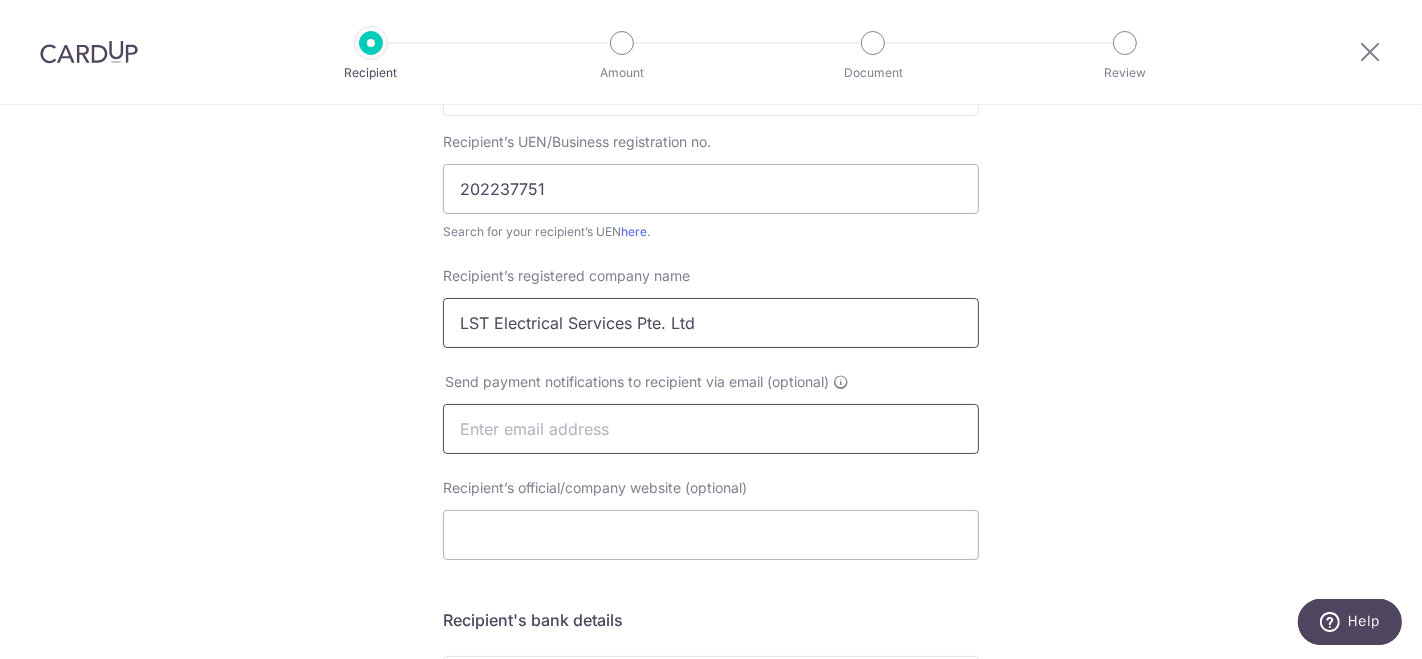 scroll, scrollTop: 404, scrollLeft: 0, axis: vertical 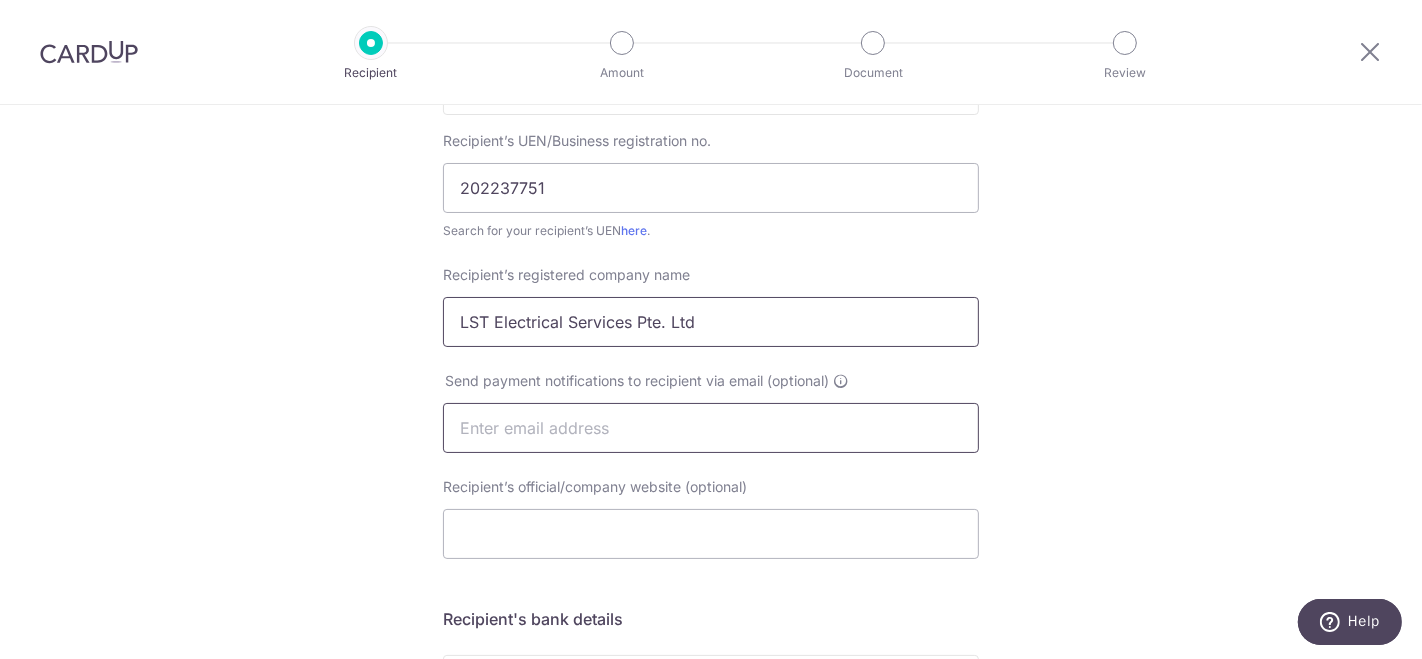 type on "LST Electrical Services Pte. Ltd" 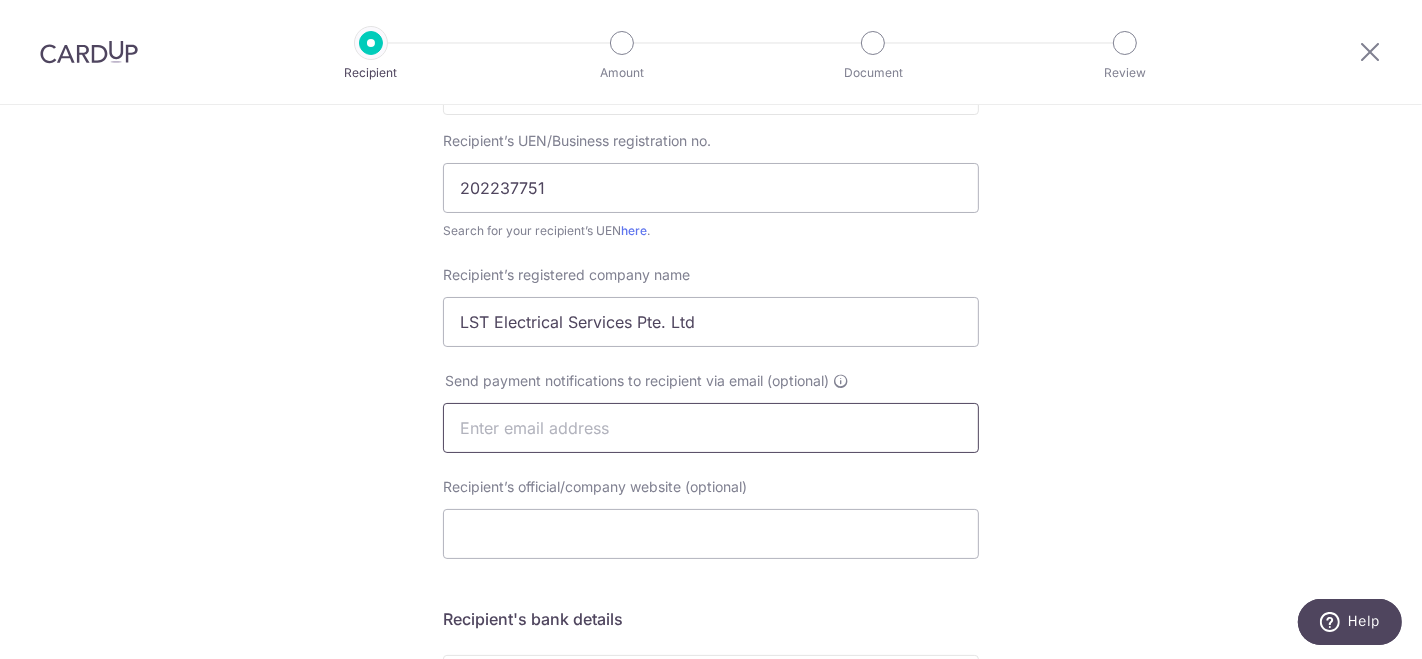 click at bounding box center (711, 428) 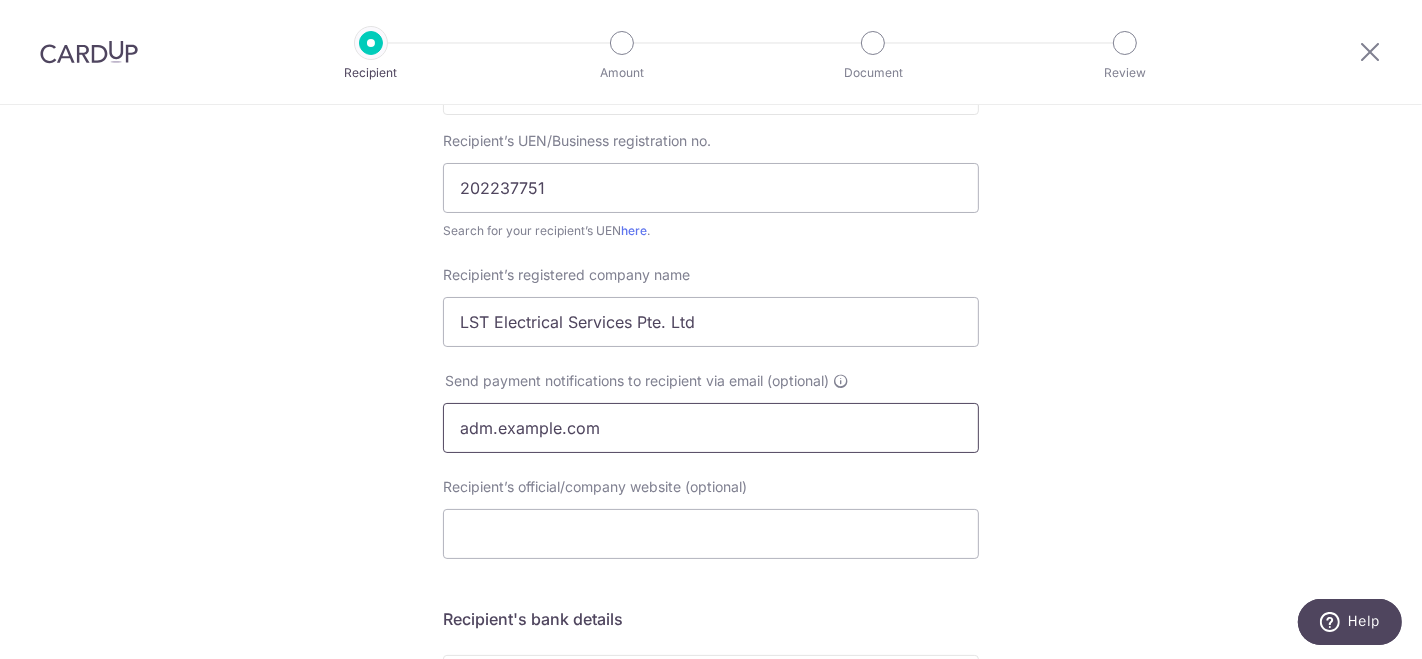 type on "adm.lstelectrical@gmail.com" 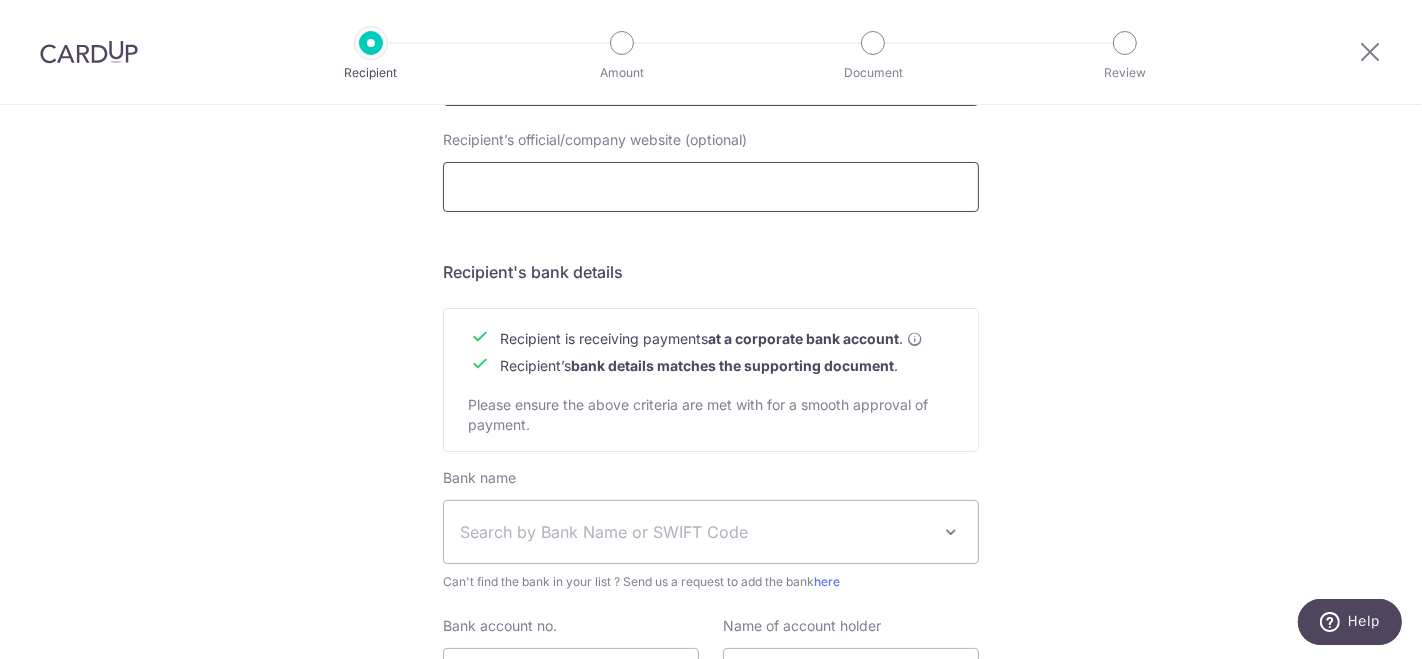 scroll, scrollTop: 766, scrollLeft: 0, axis: vertical 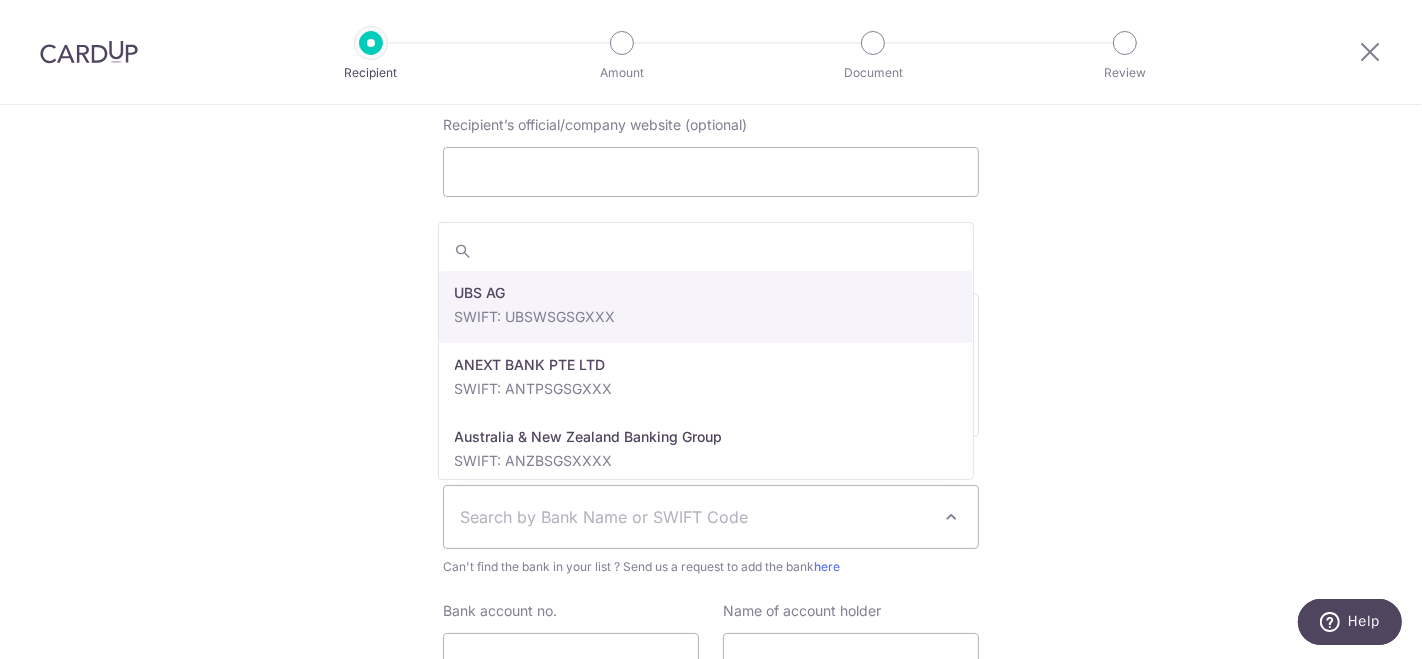 click on "Search by Bank Name or SWIFT Code" at bounding box center [695, 517] 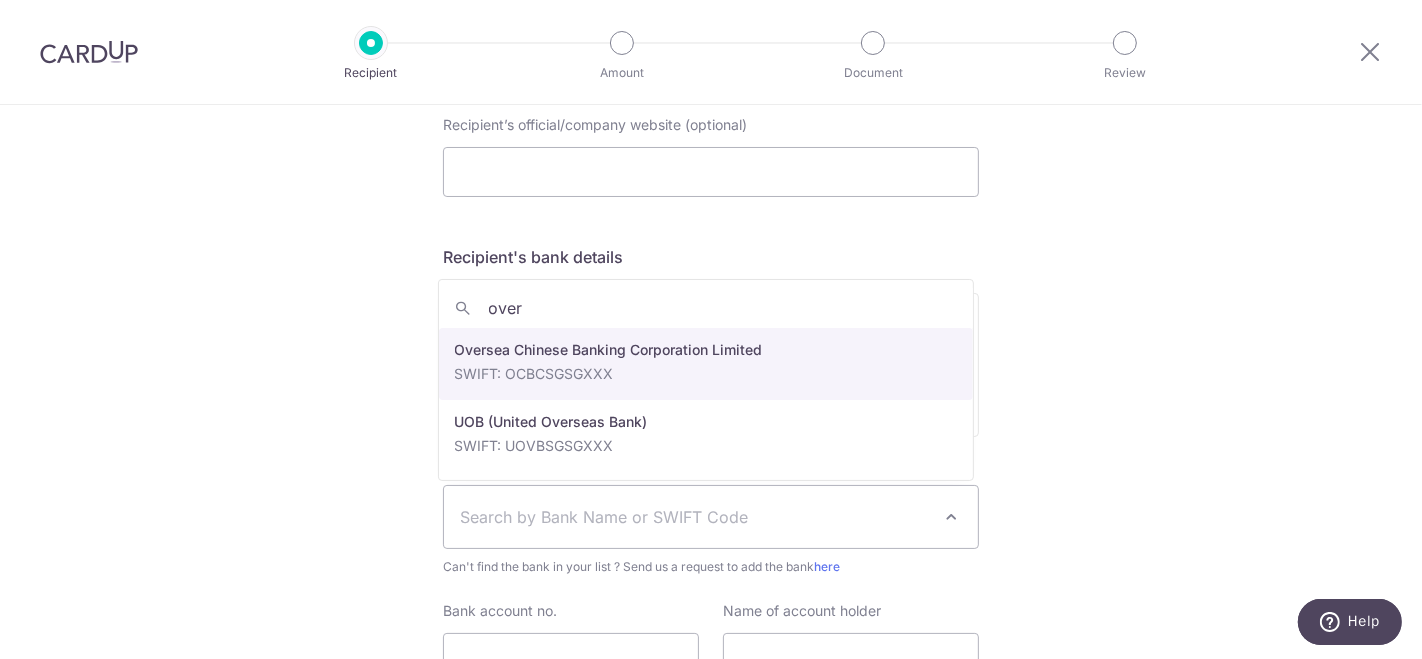 type on "over" 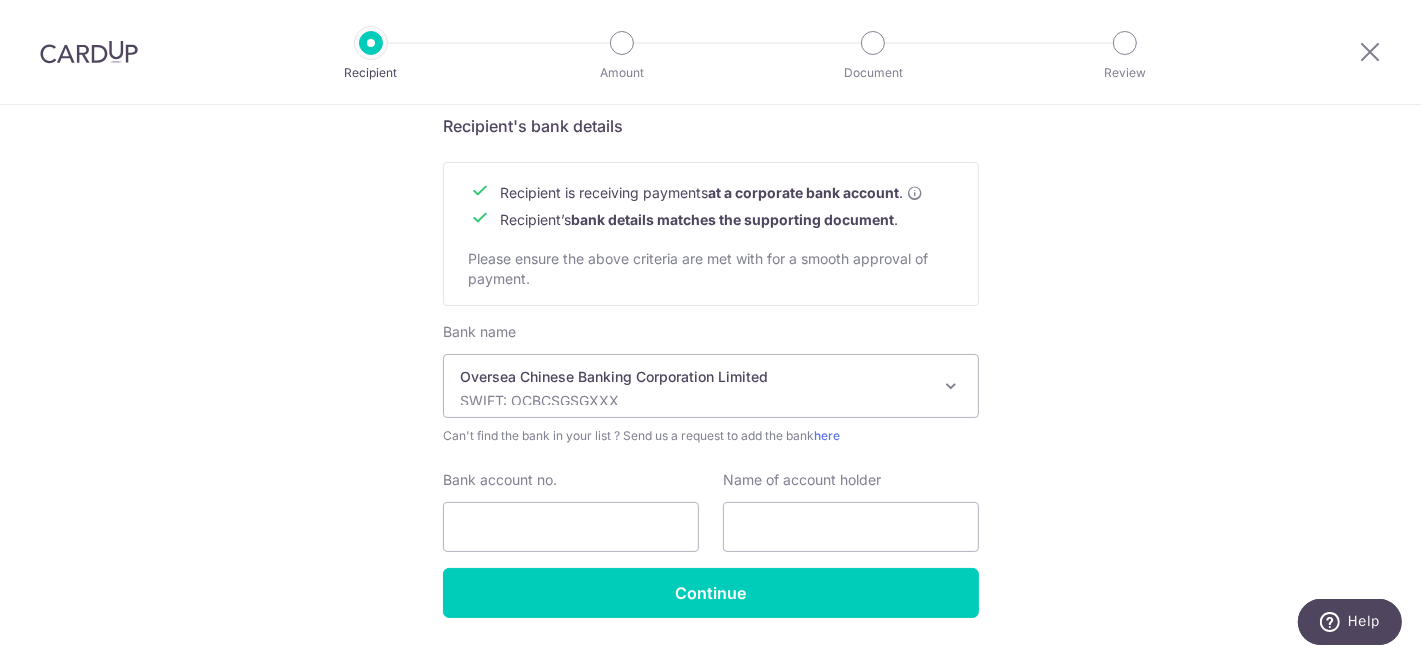 scroll, scrollTop: 899, scrollLeft: 0, axis: vertical 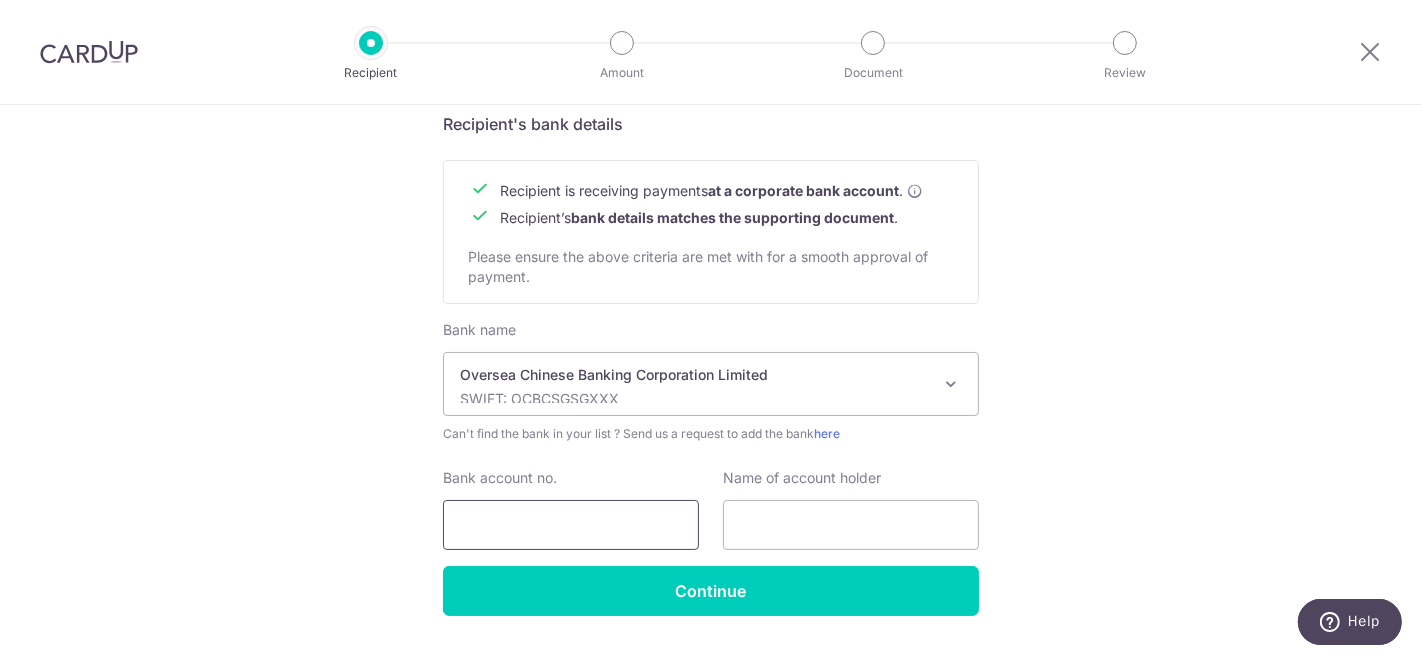 click on "Bank account no." at bounding box center (571, 525) 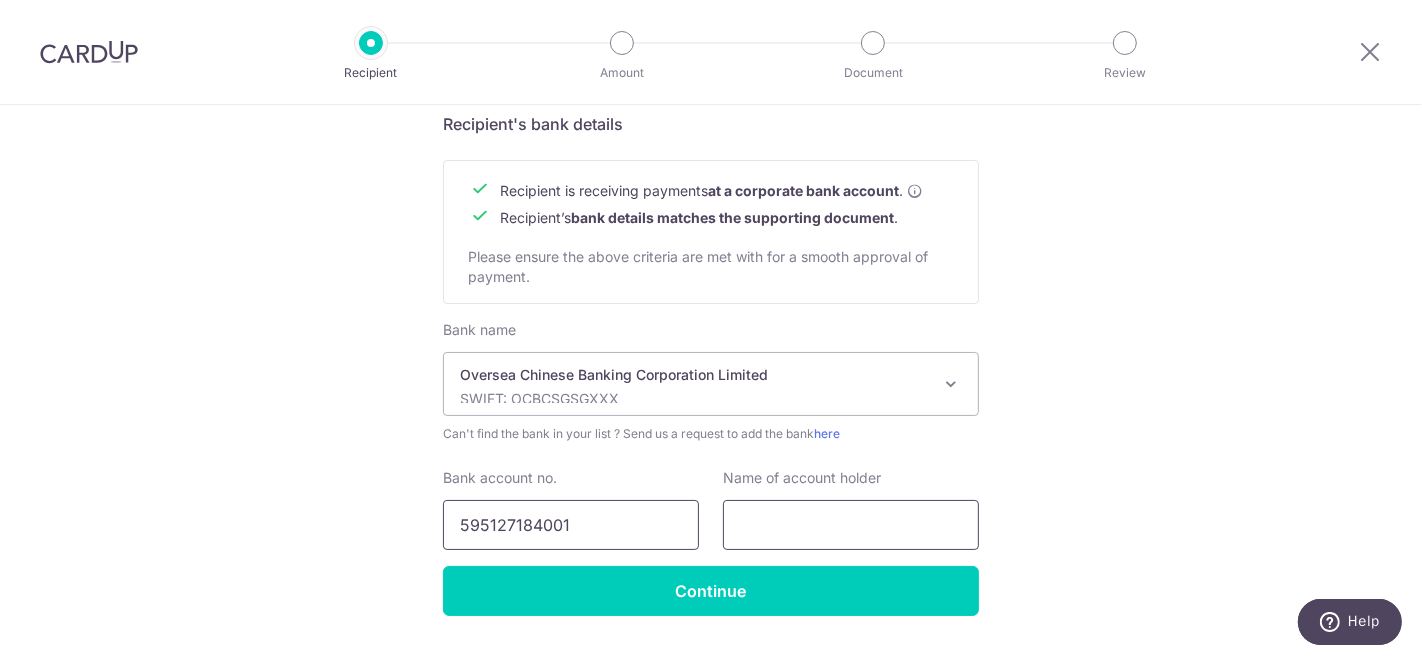 type on "595127184001" 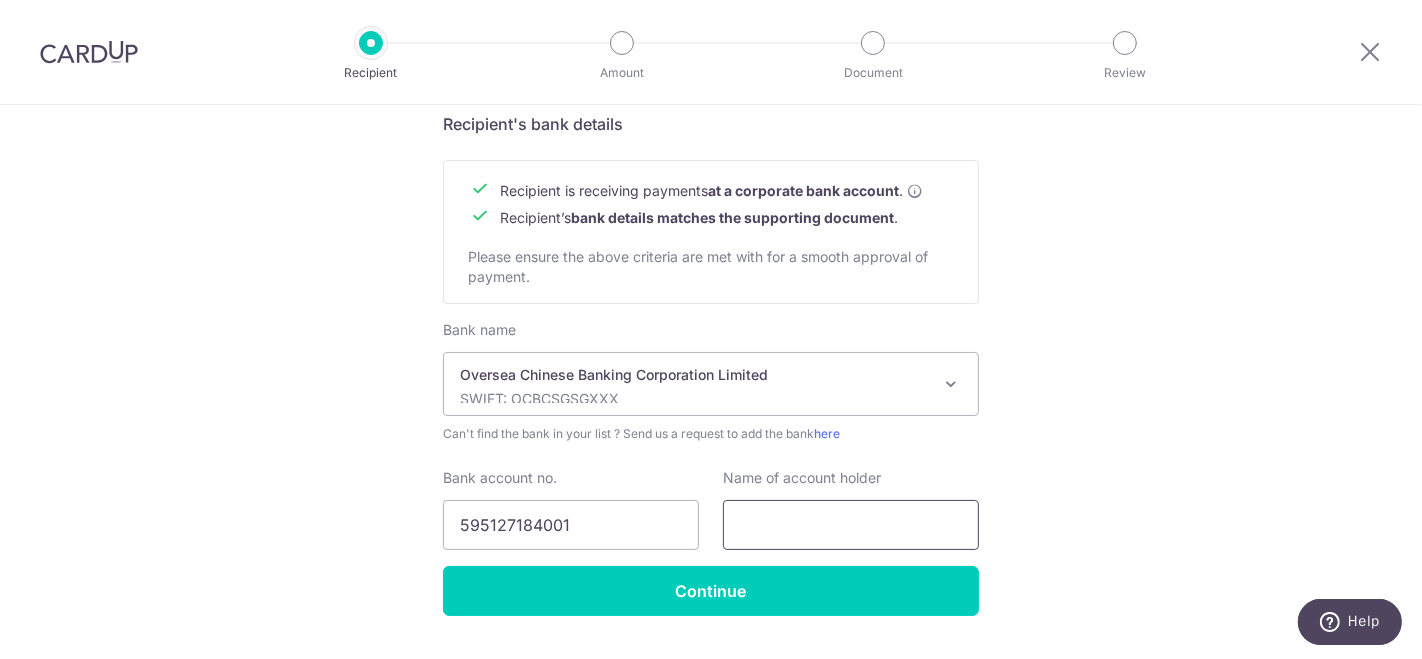 click at bounding box center [851, 525] 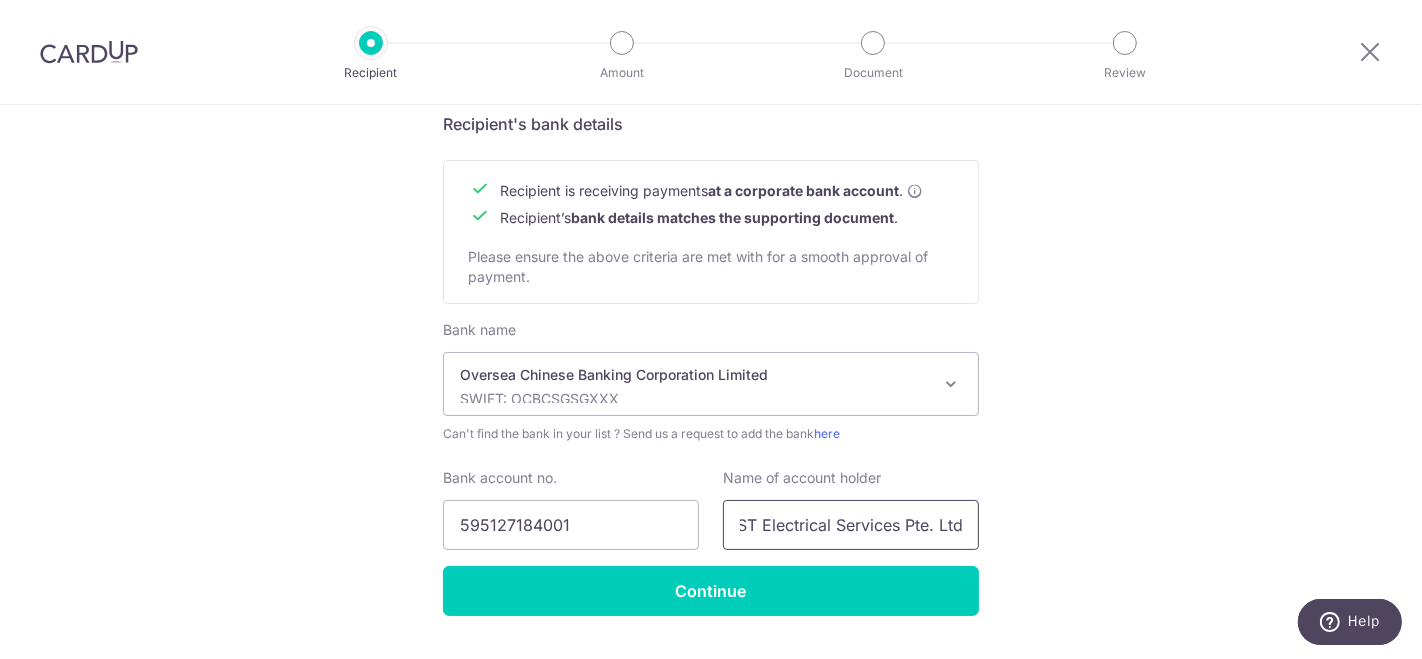 scroll, scrollTop: 0, scrollLeft: 17, axis: horizontal 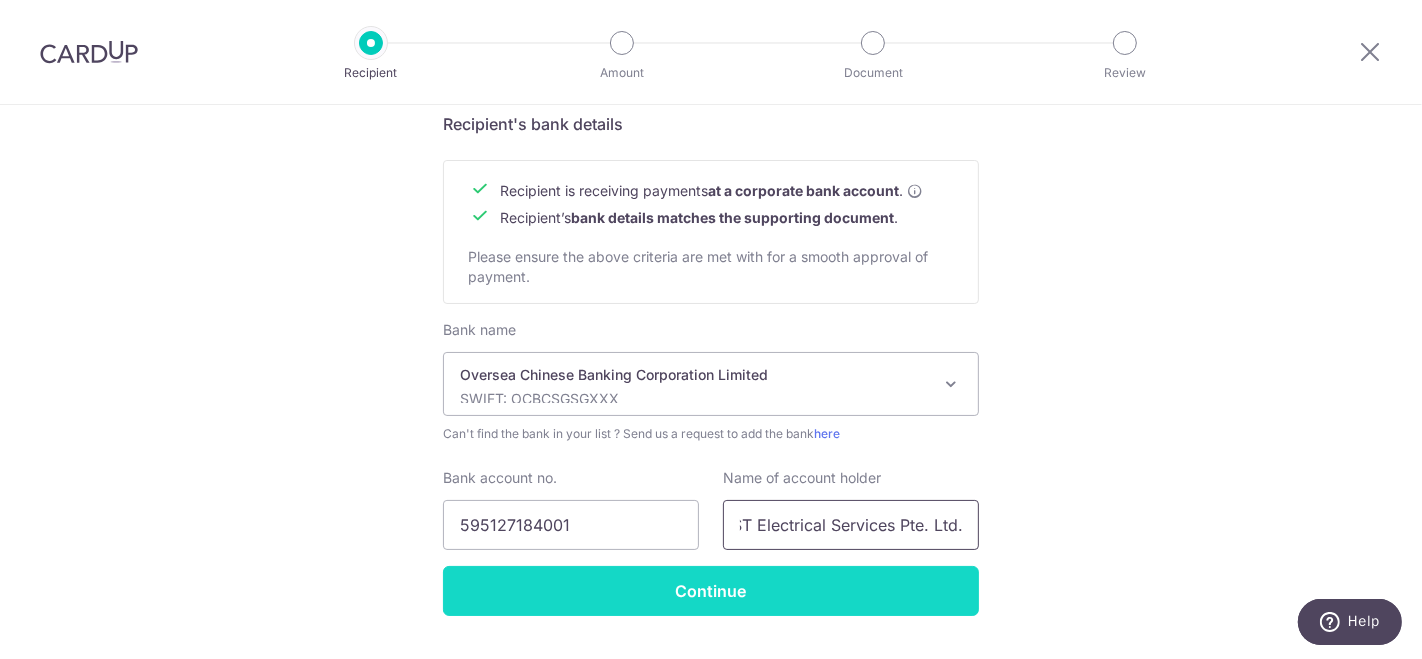 type on "LST Electrical Services Pte. Ltd." 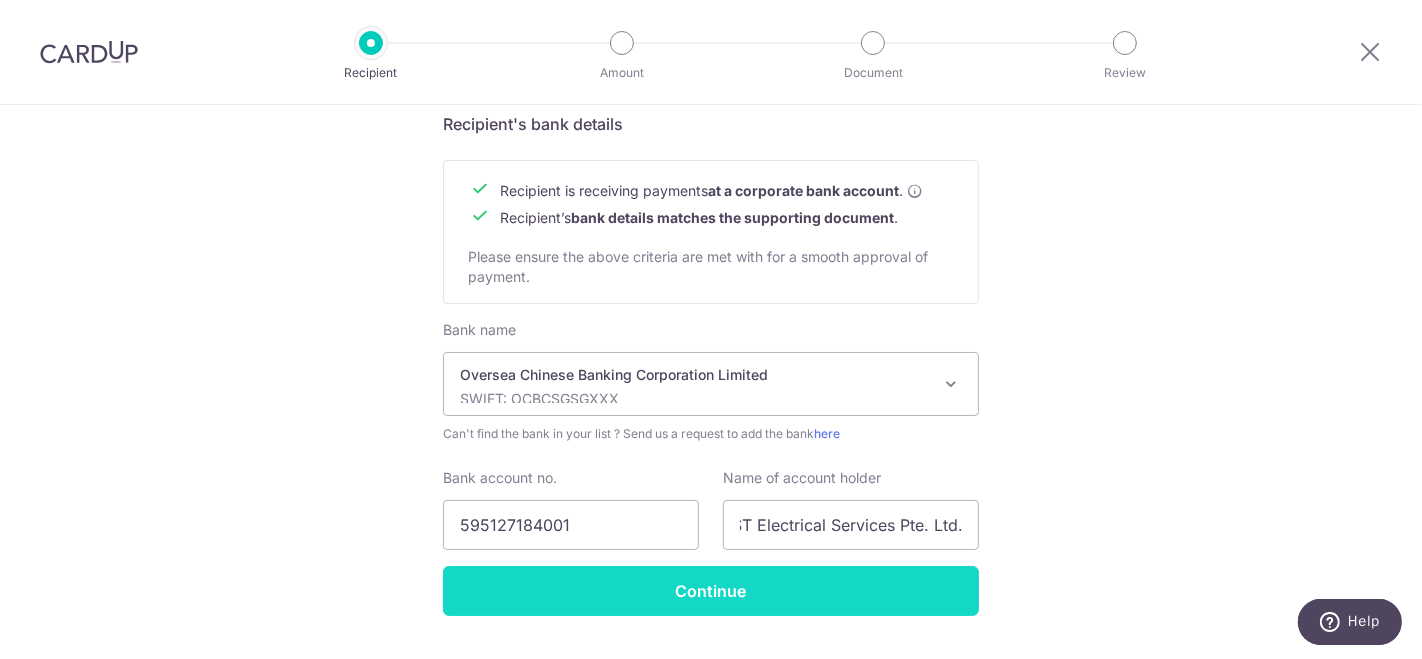 scroll, scrollTop: 0, scrollLeft: 0, axis: both 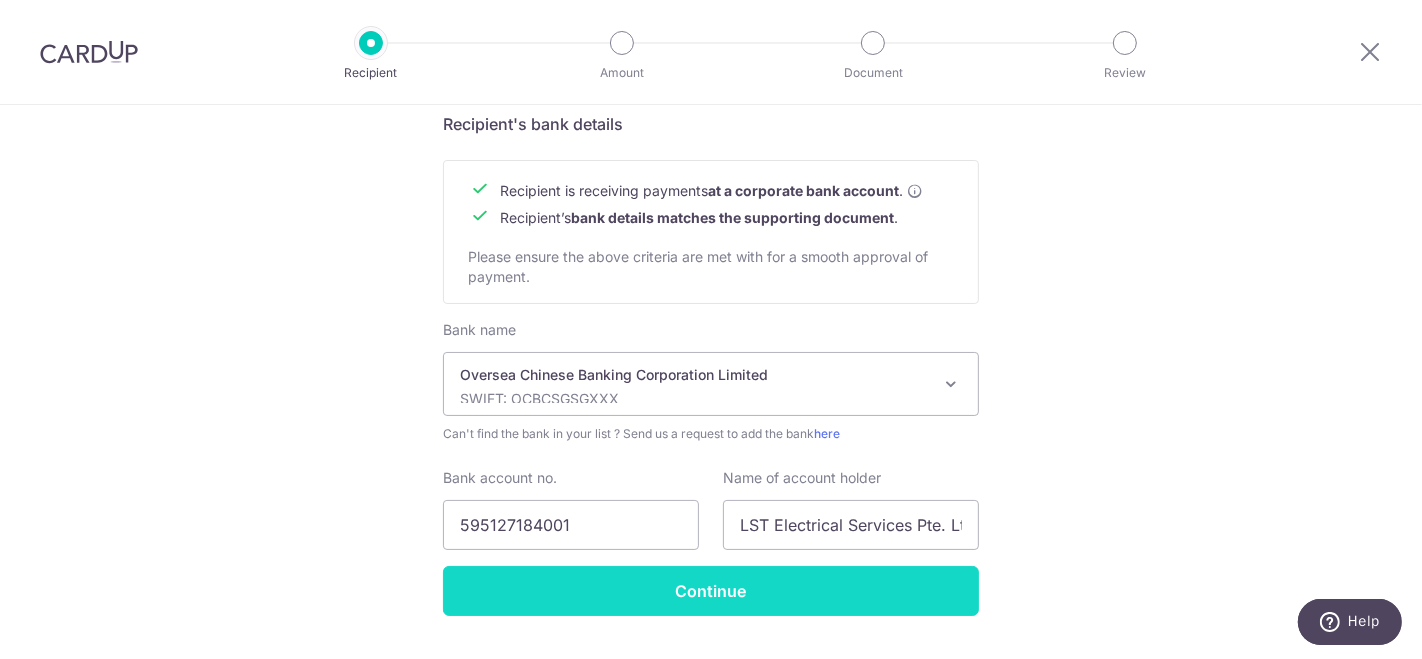 click on "Continue" at bounding box center (711, 591) 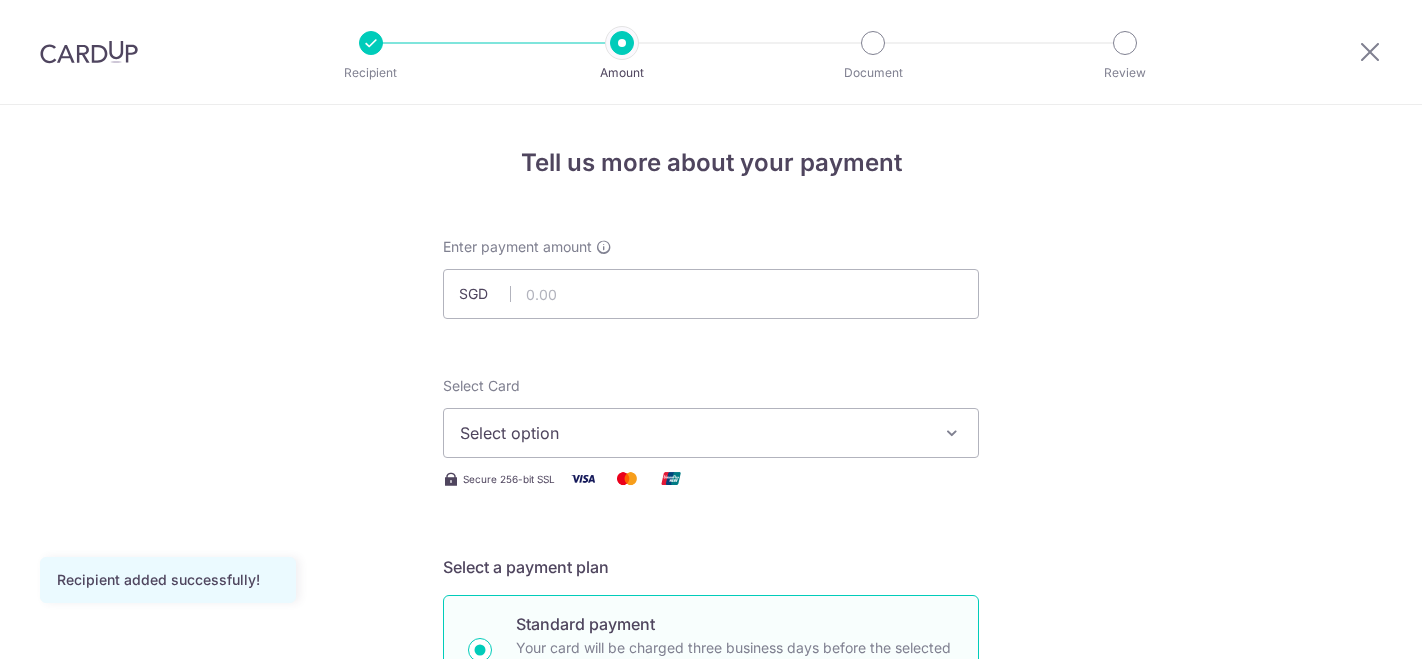 scroll, scrollTop: 0, scrollLeft: 0, axis: both 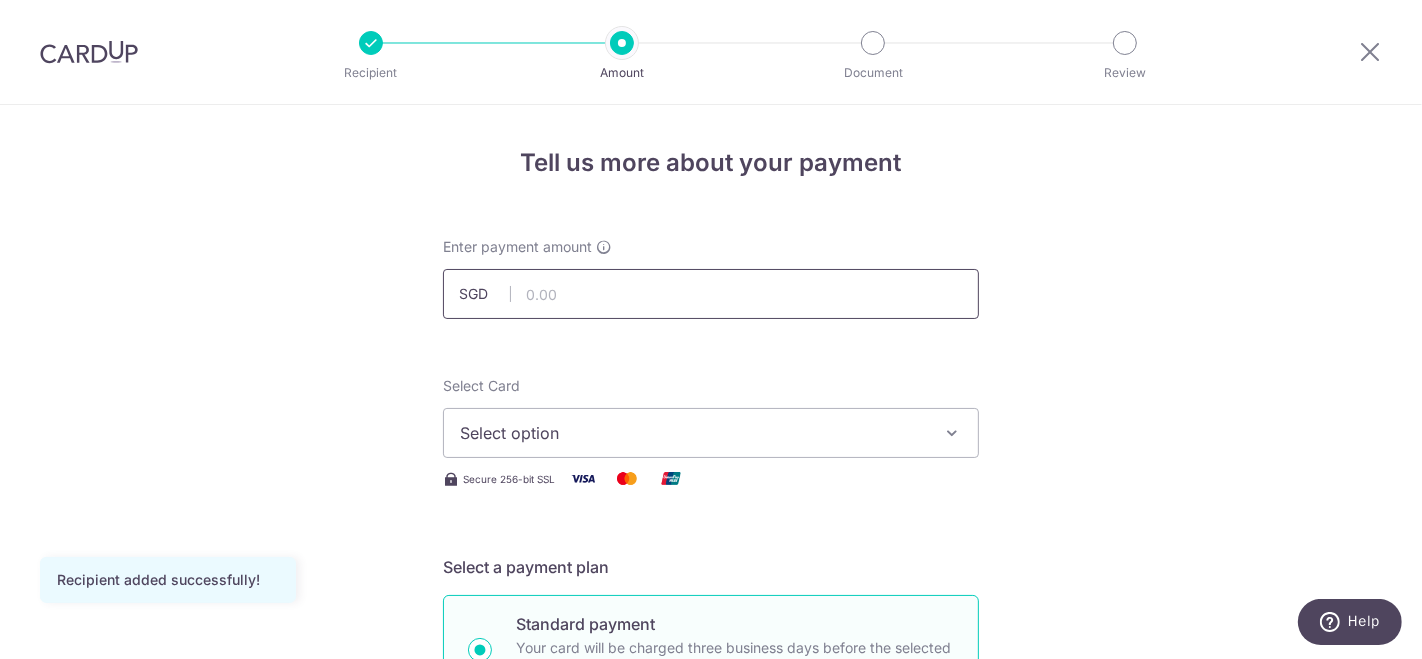 click at bounding box center [711, 294] 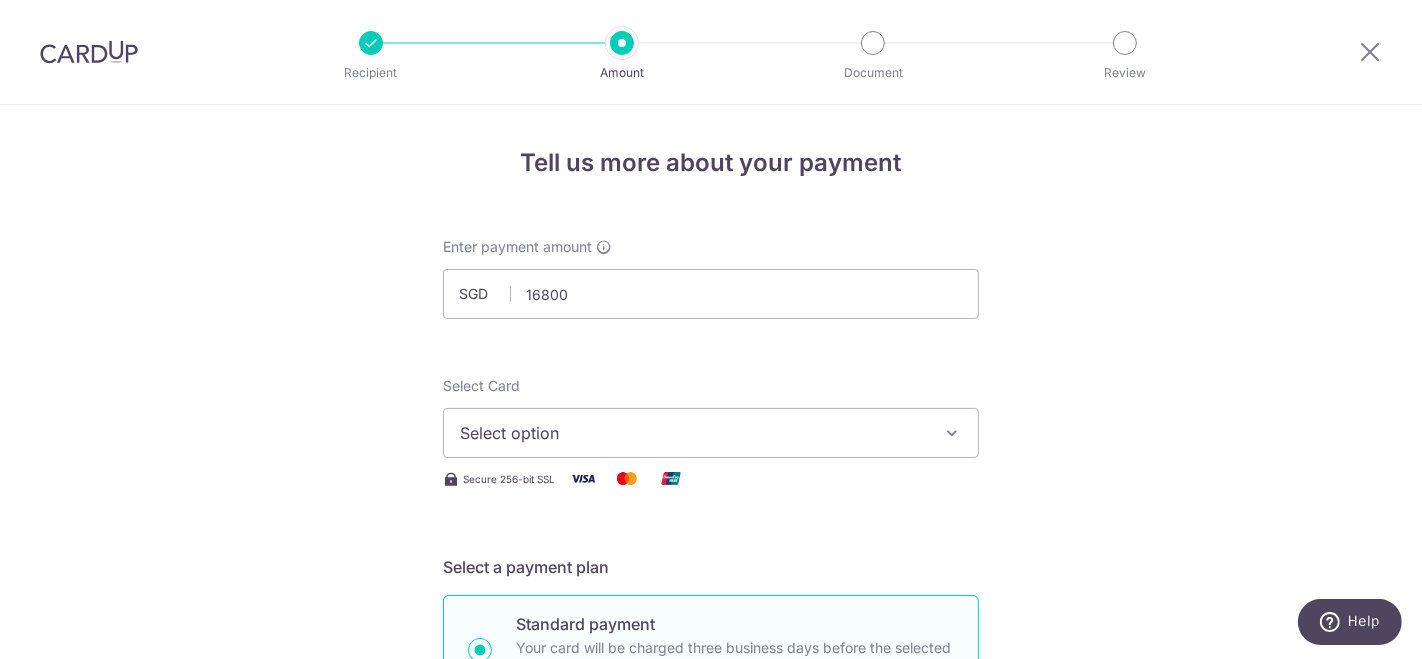 type on "16,800.00" 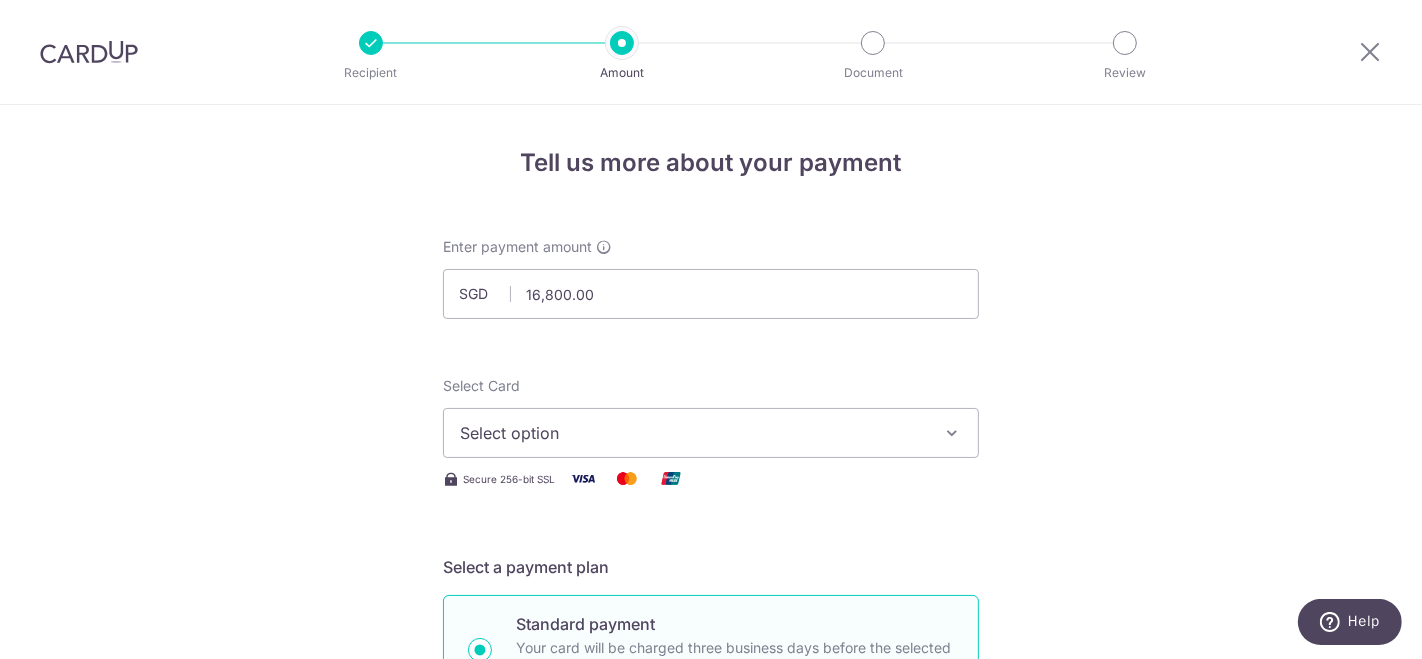 click on "Select option" at bounding box center [693, 433] 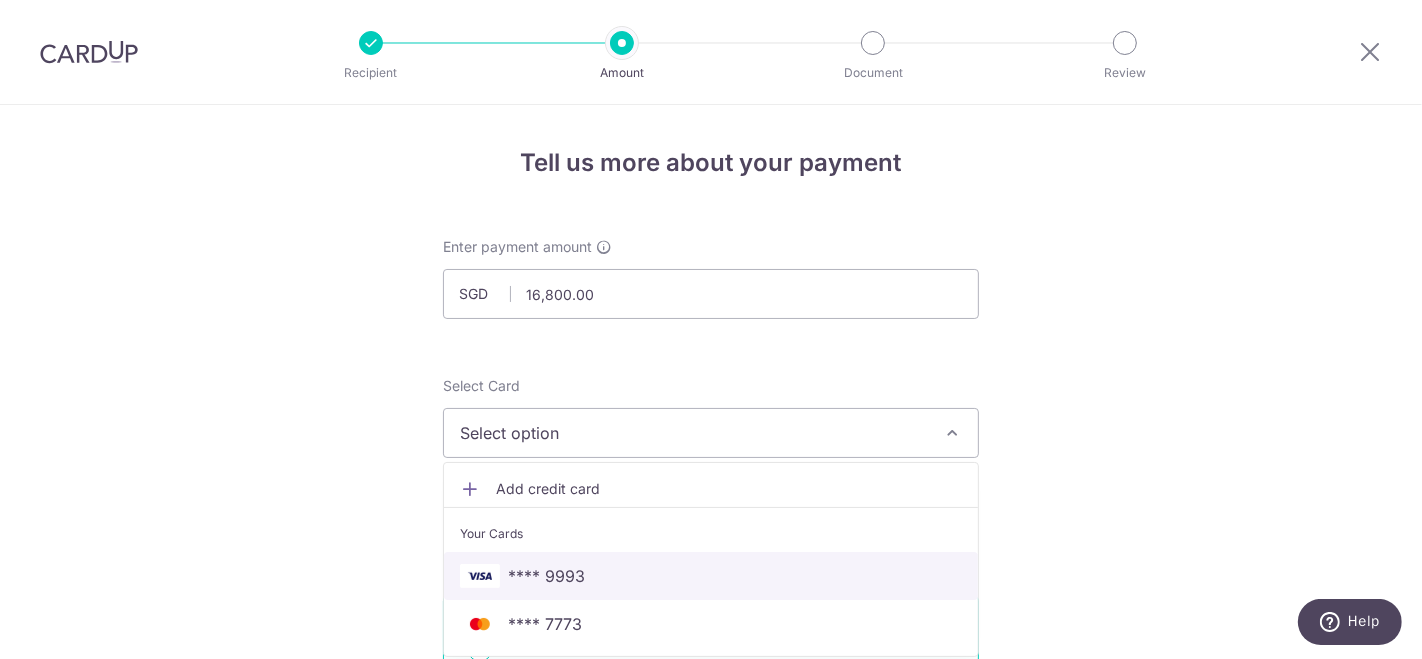 click on "**** 9993" at bounding box center (711, 576) 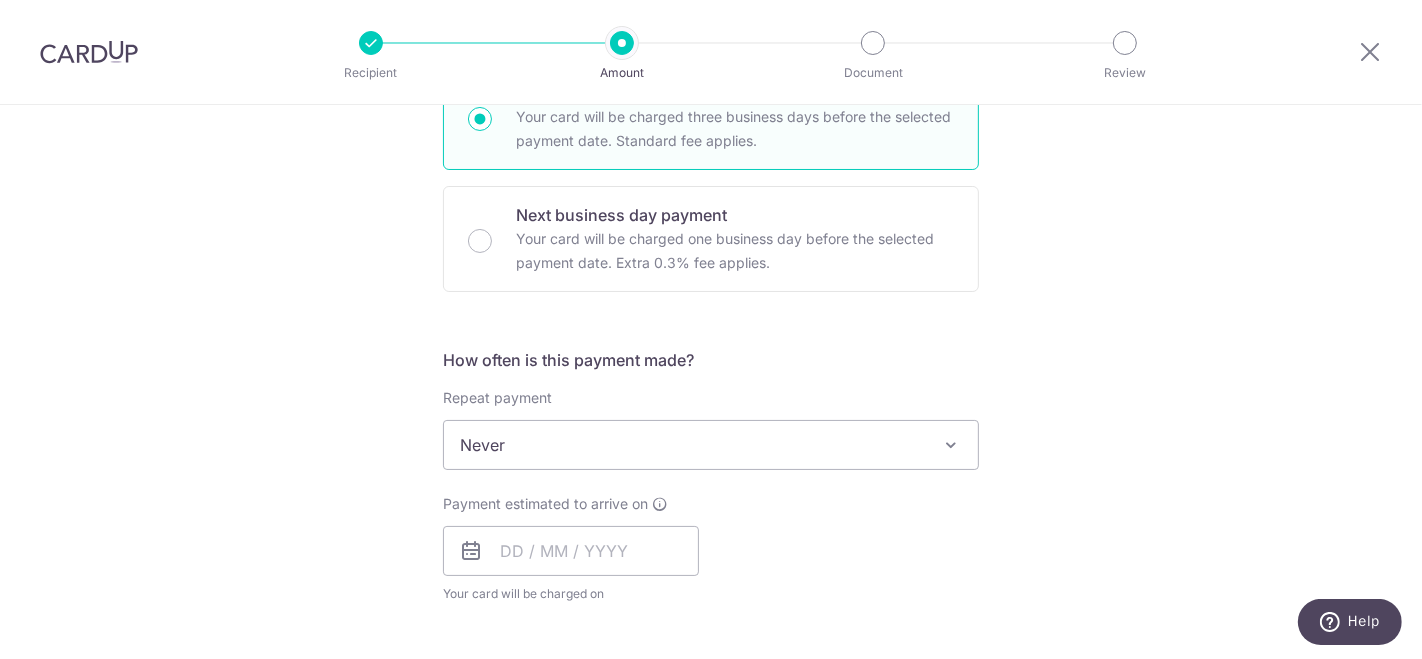 scroll, scrollTop: 571, scrollLeft: 0, axis: vertical 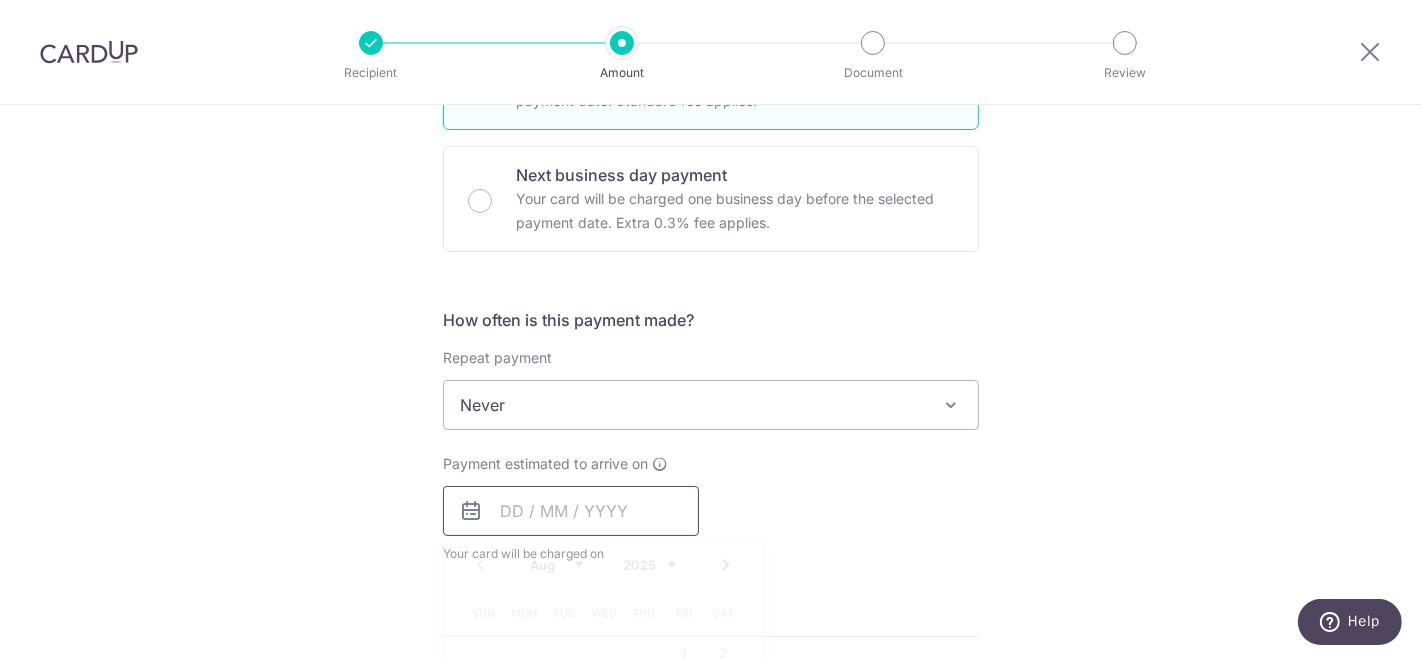 click at bounding box center [571, 511] 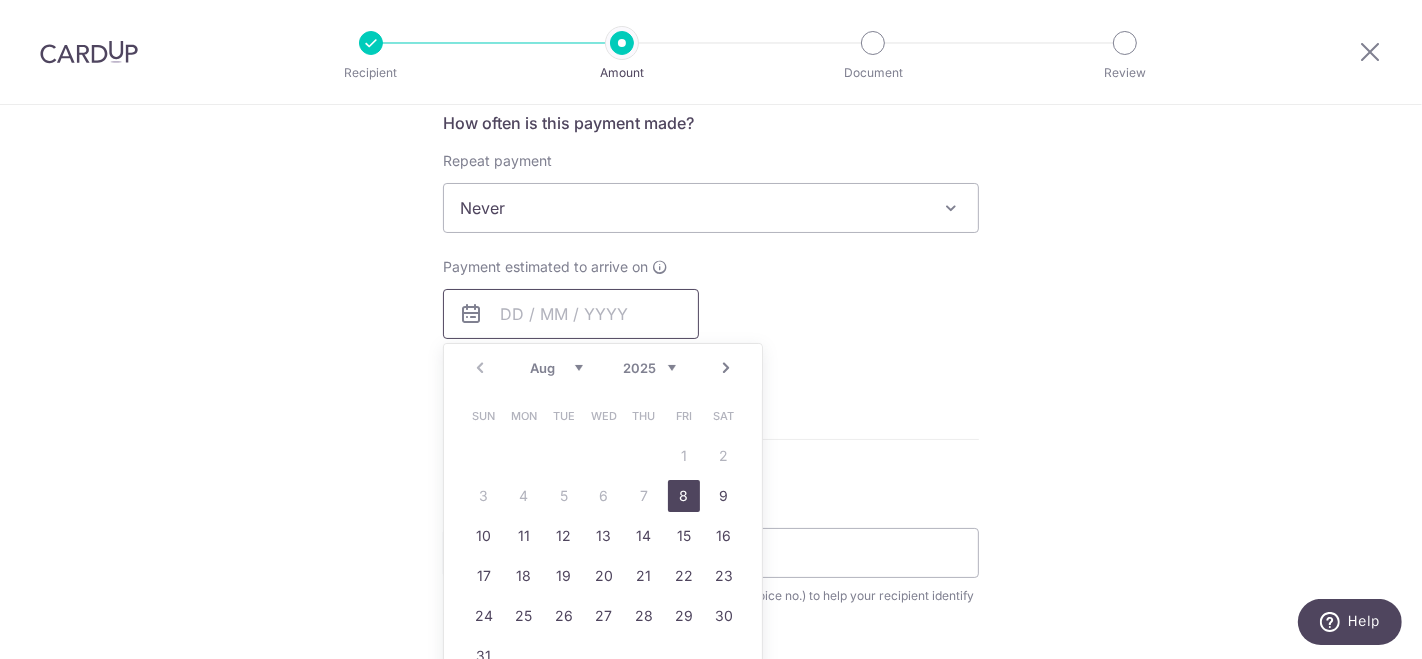 scroll, scrollTop: 770, scrollLeft: 0, axis: vertical 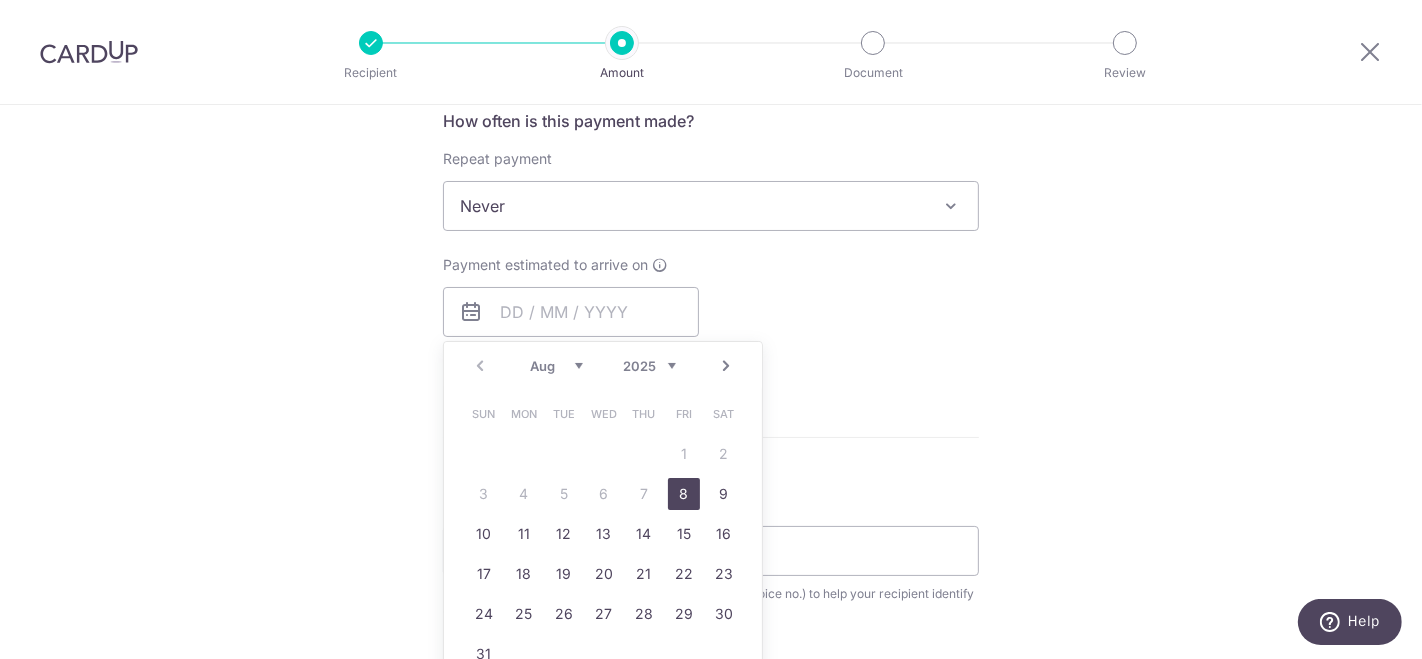 click on "8" at bounding box center [684, 494] 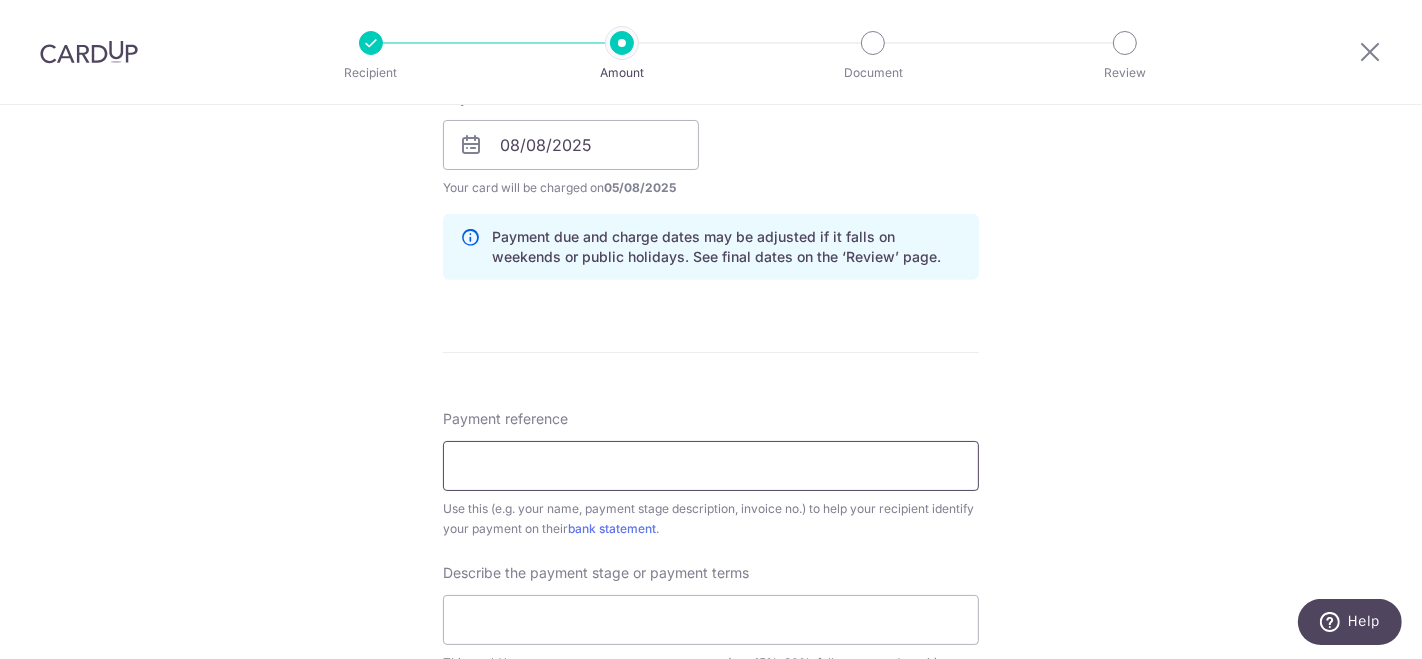 scroll, scrollTop: 939, scrollLeft: 0, axis: vertical 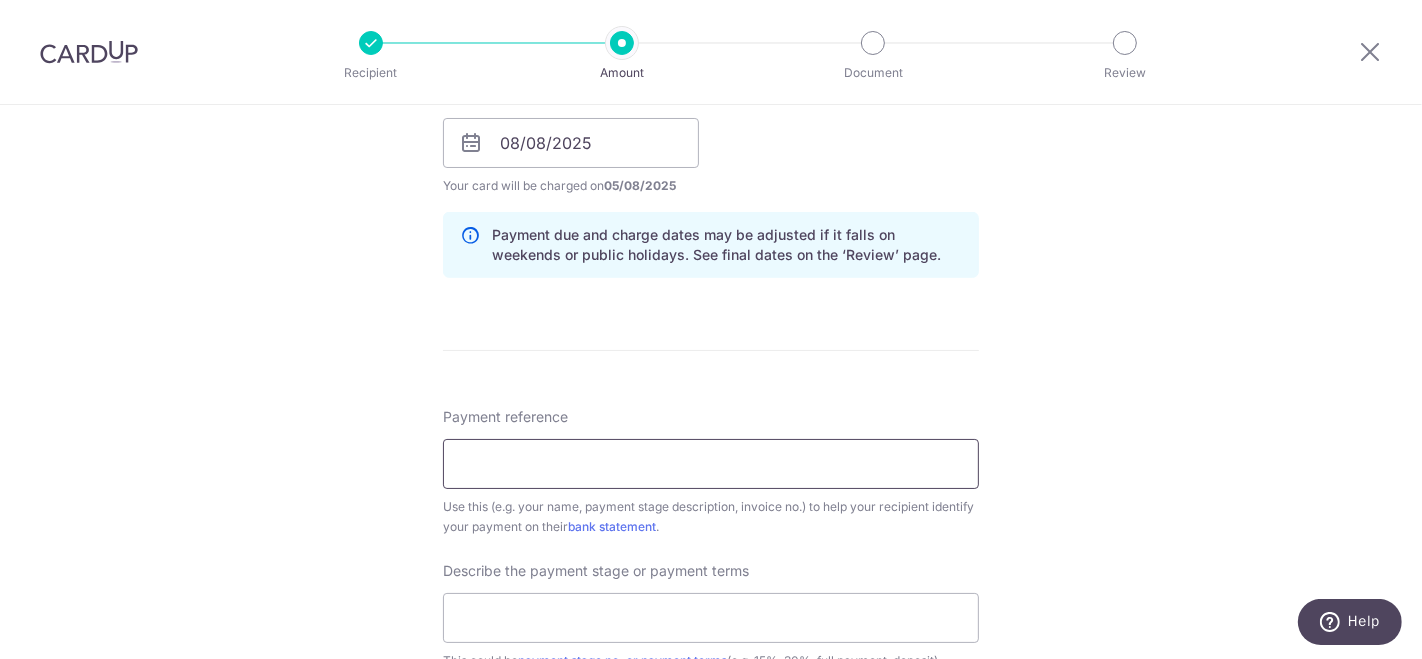 click on "Payment reference" at bounding box center (711, 464) 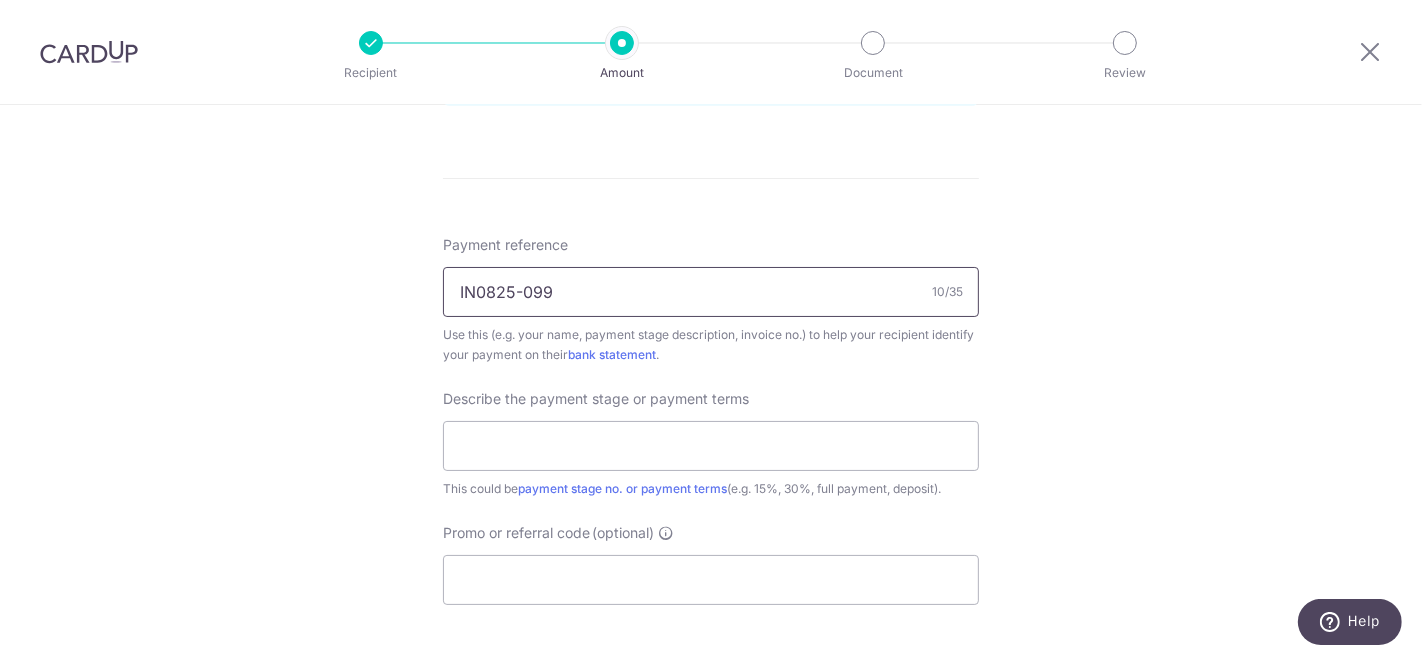 scroll, scrollTop: 1114, scrollLeft: 0, axis: vertical 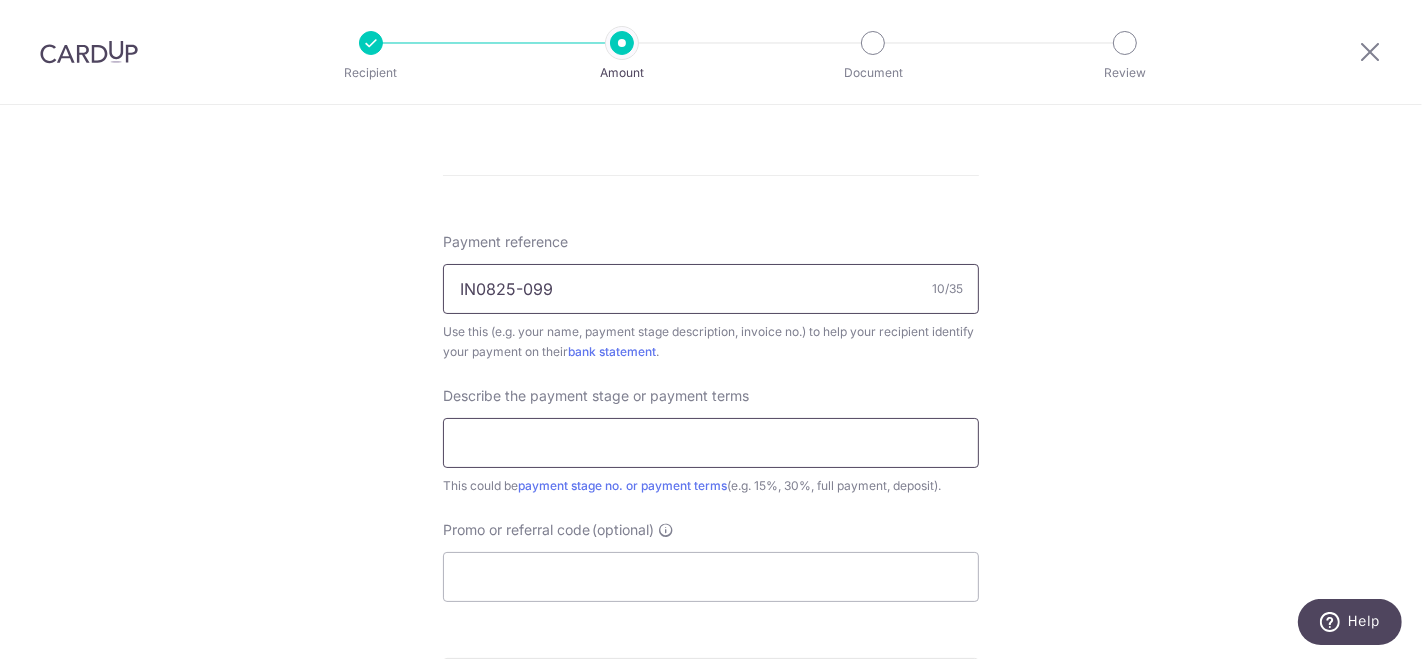 type on "IN0825-099" 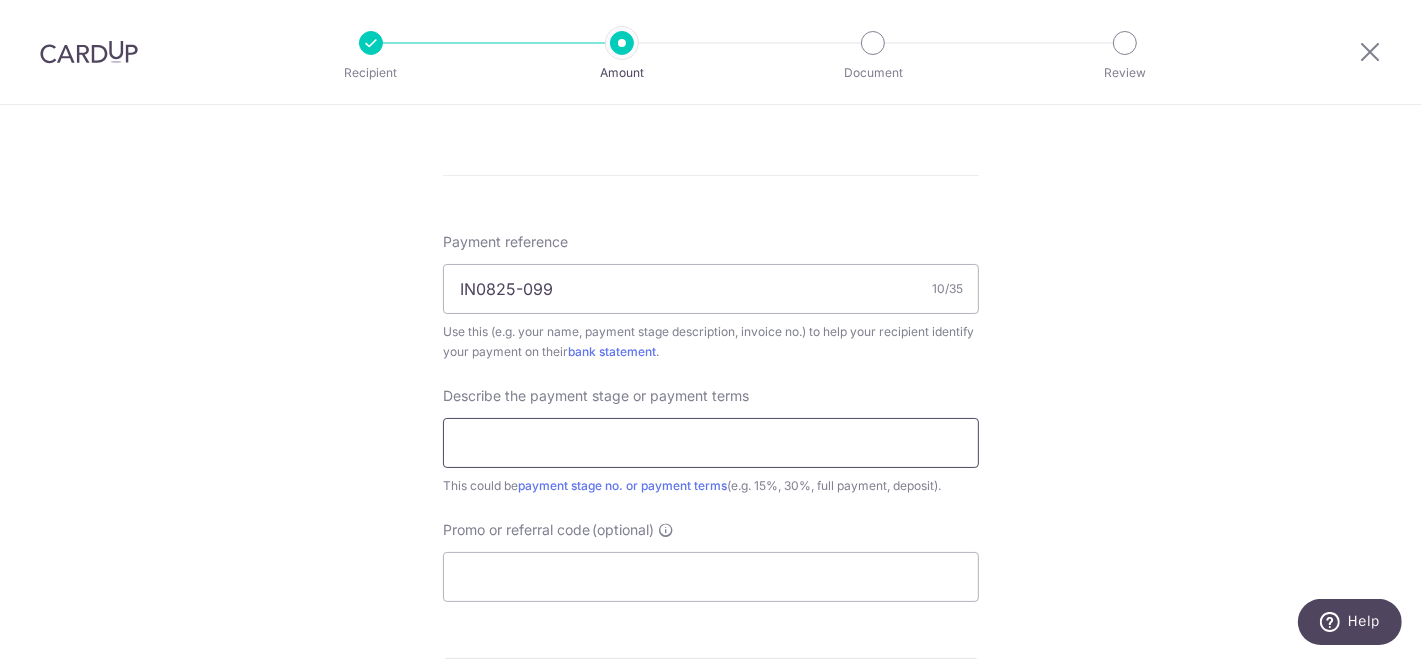 click at bounding box center [711, 443] 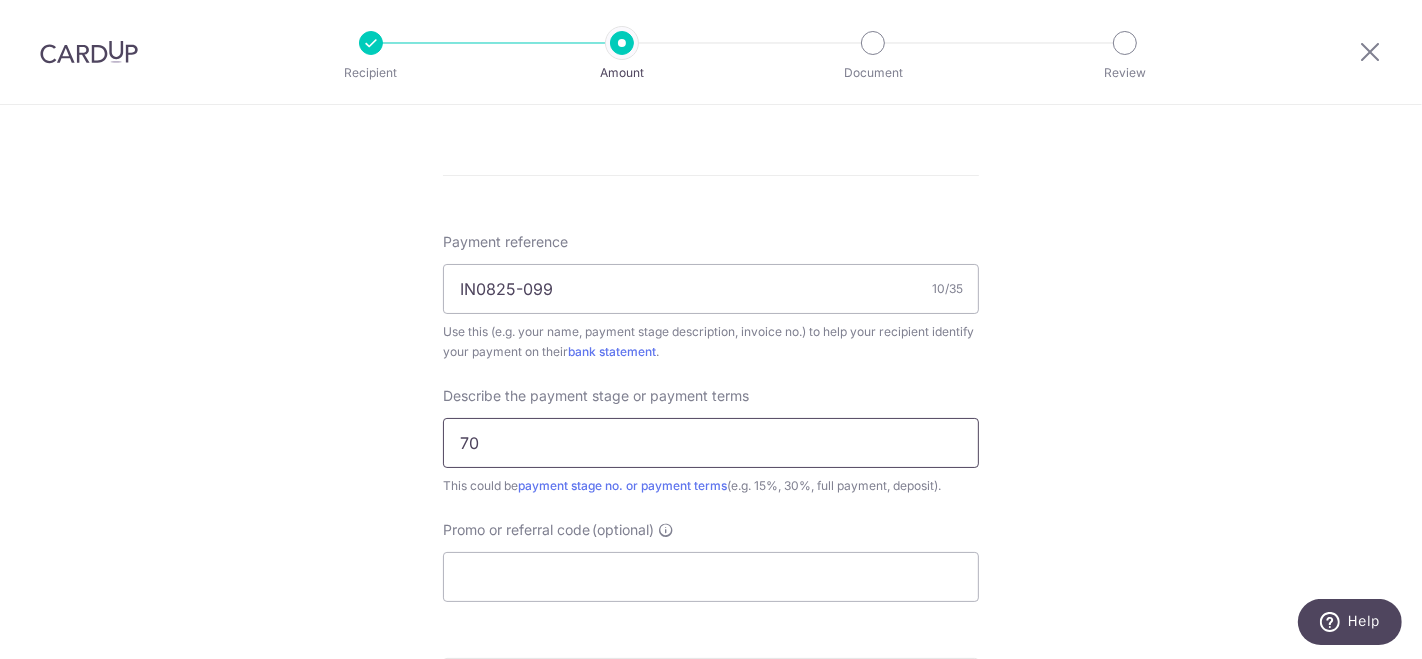 type on "70% Downpayment" 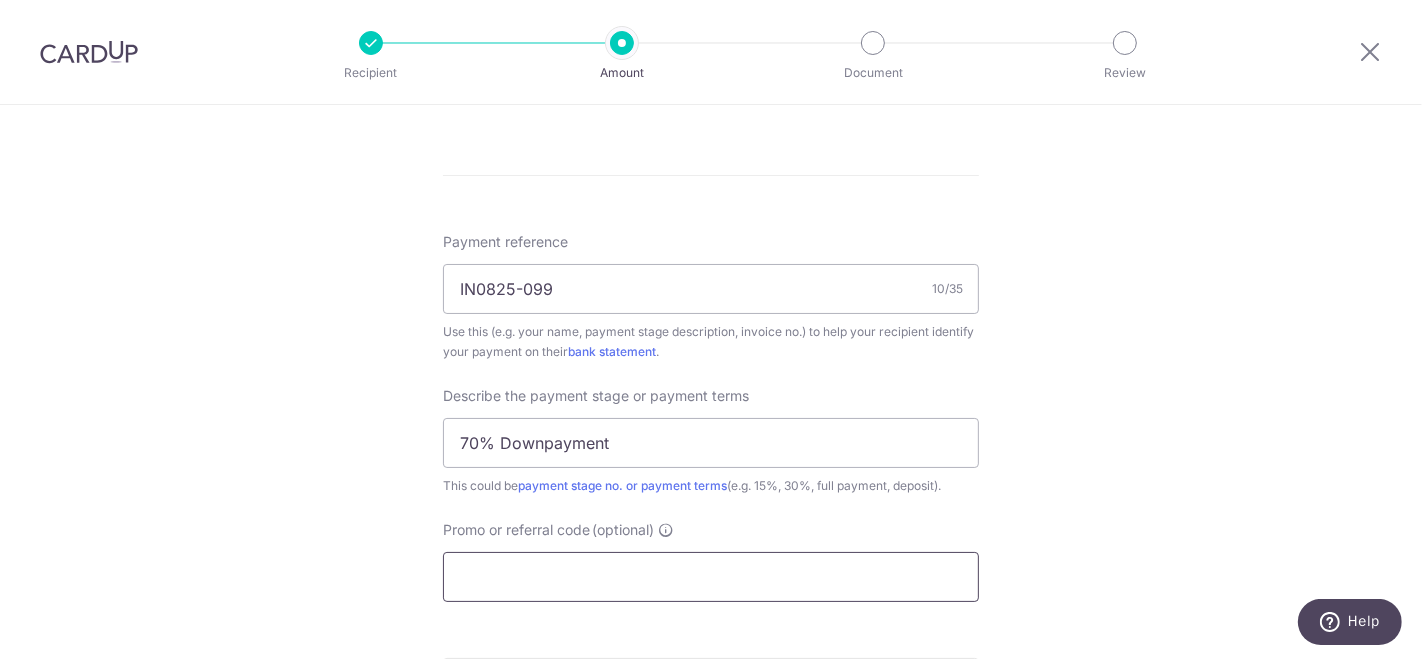 click on "Promo or referral code
(optional)" at bounding box center (711, 577) 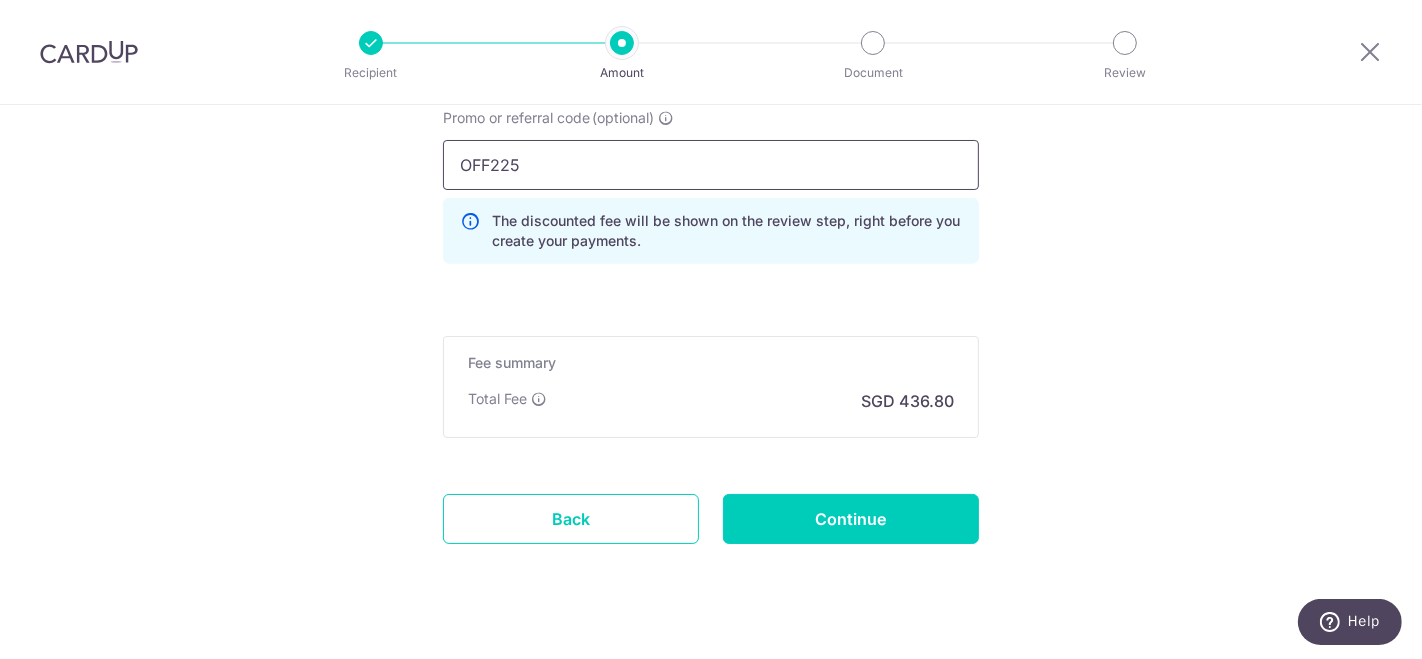 scroll, scrollTop: 1528, scrollLeft: 0, axis: vertical 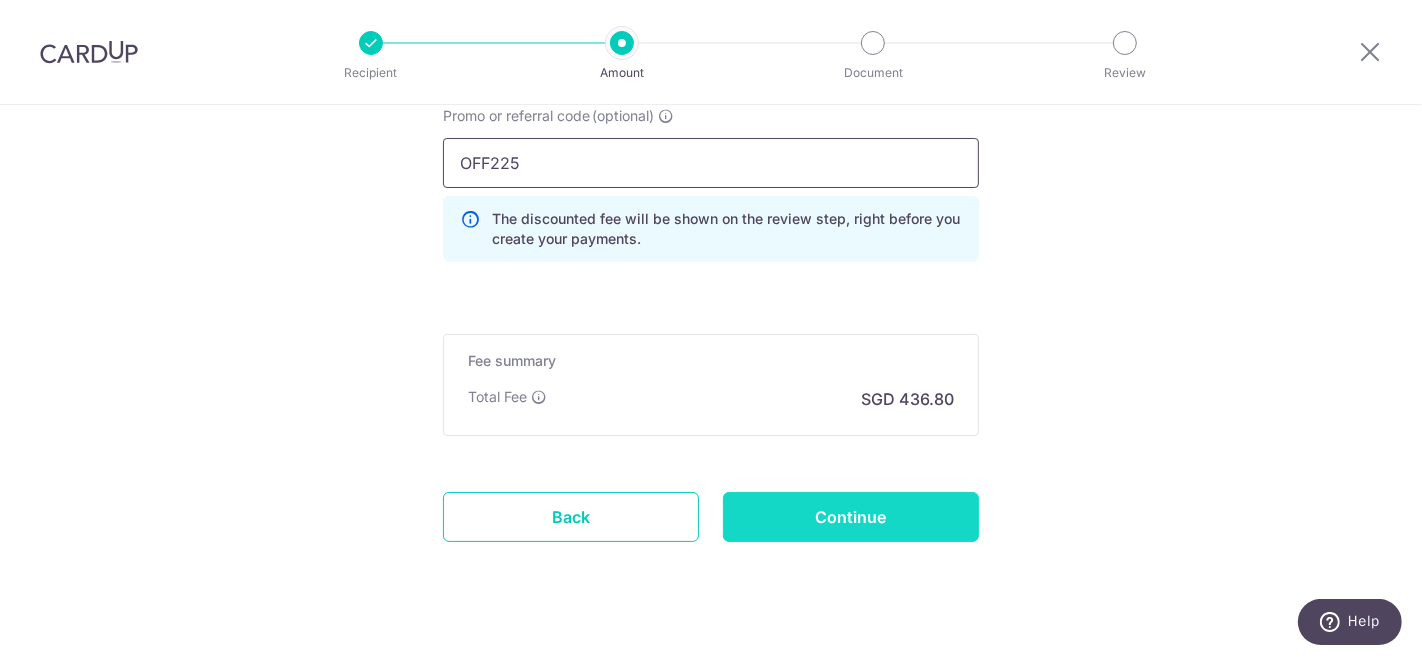 type on "OFF225" 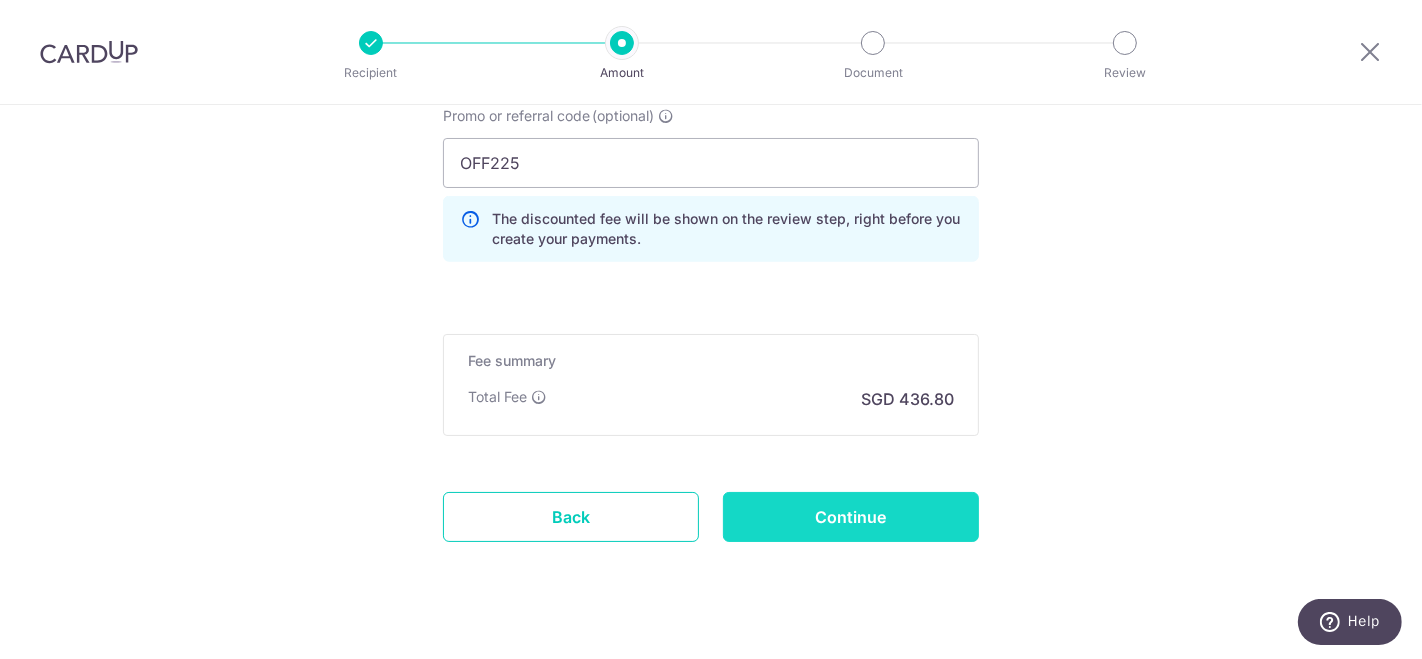 click on "Continue" at bounding box center (851, 517) 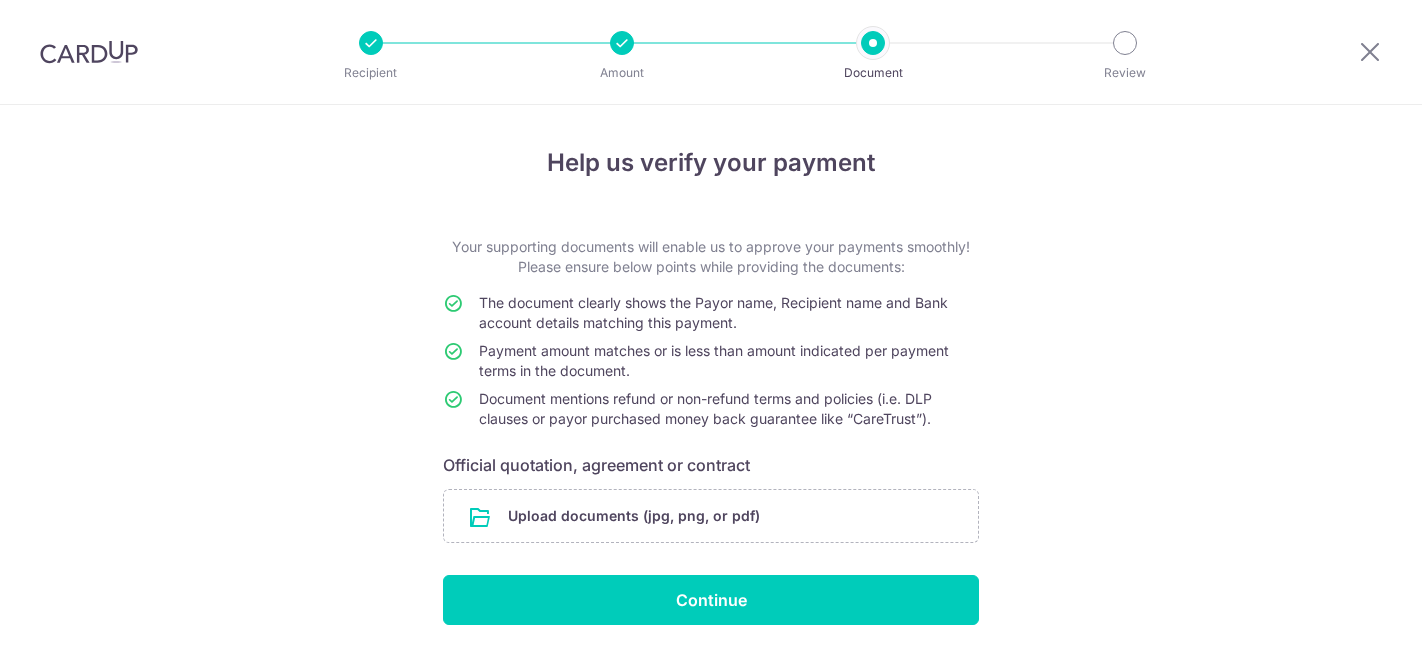 scroll, scrollTop: 0, scrollLeft: 0, axis: both 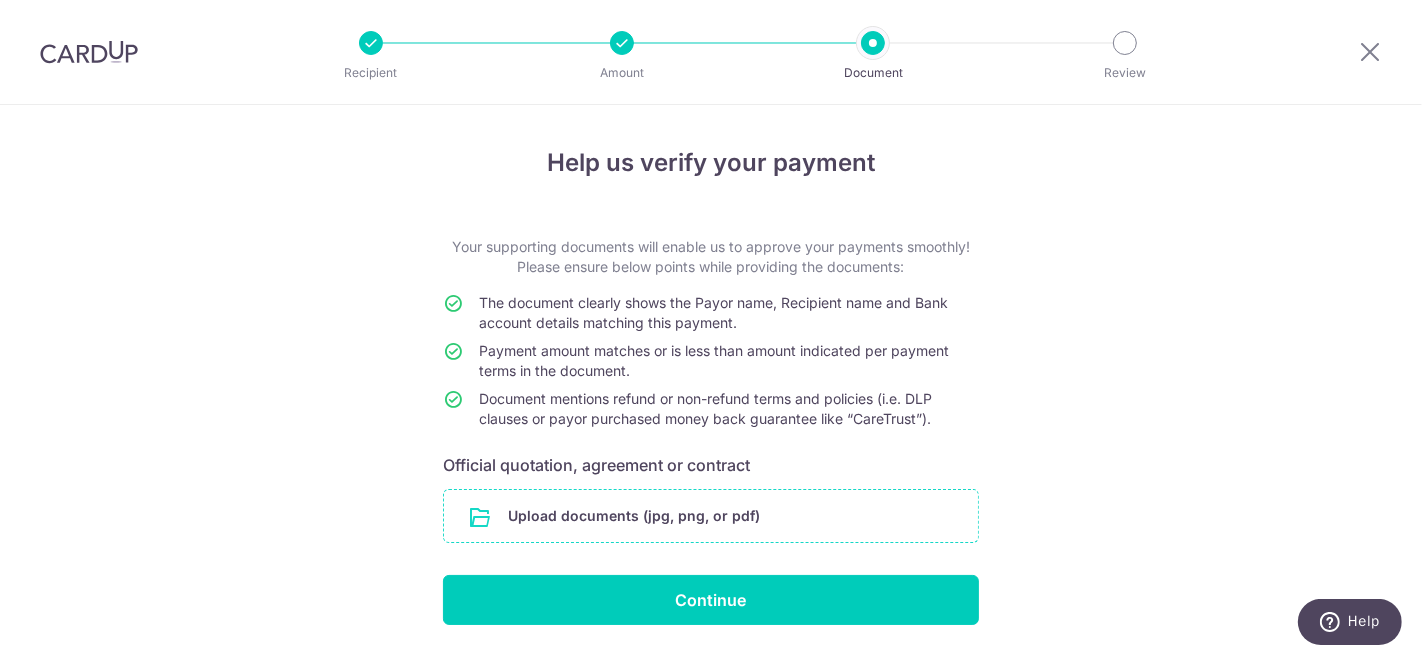 click at bounding box center [711, 516] 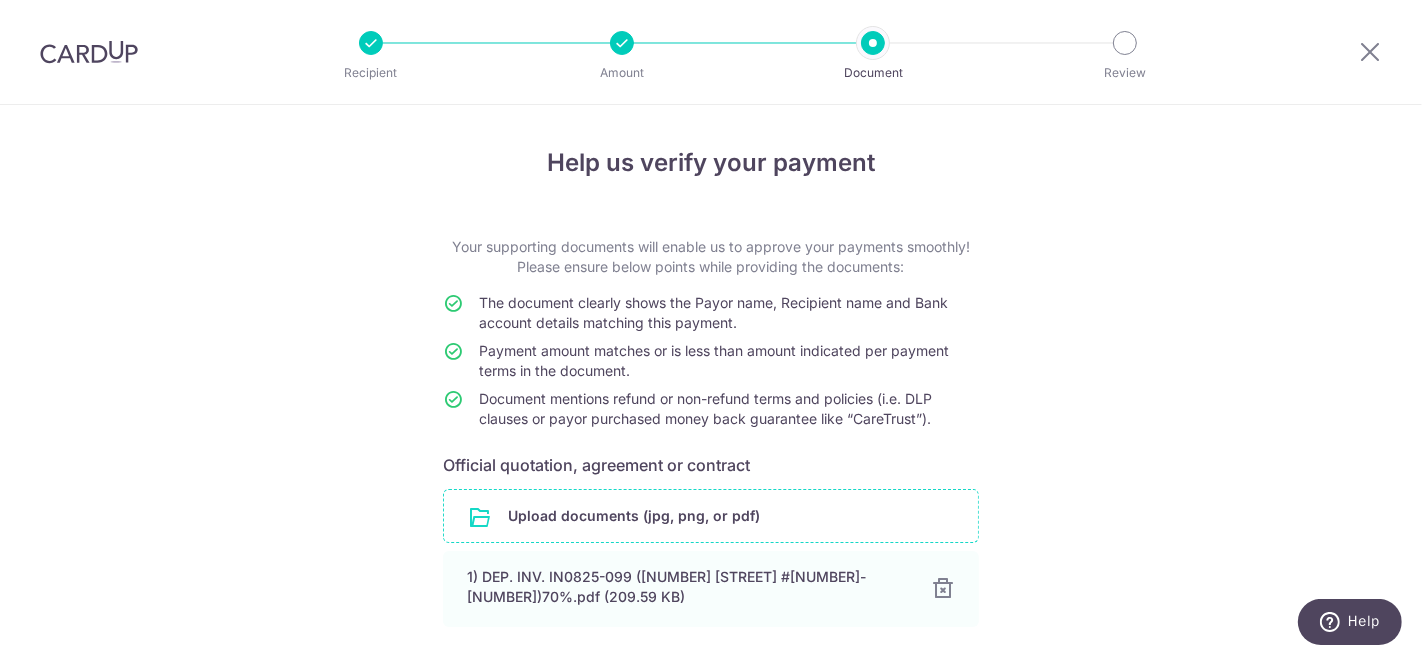 scroll, scrollTop: 150, scrollLeft: 0, axis: vertical 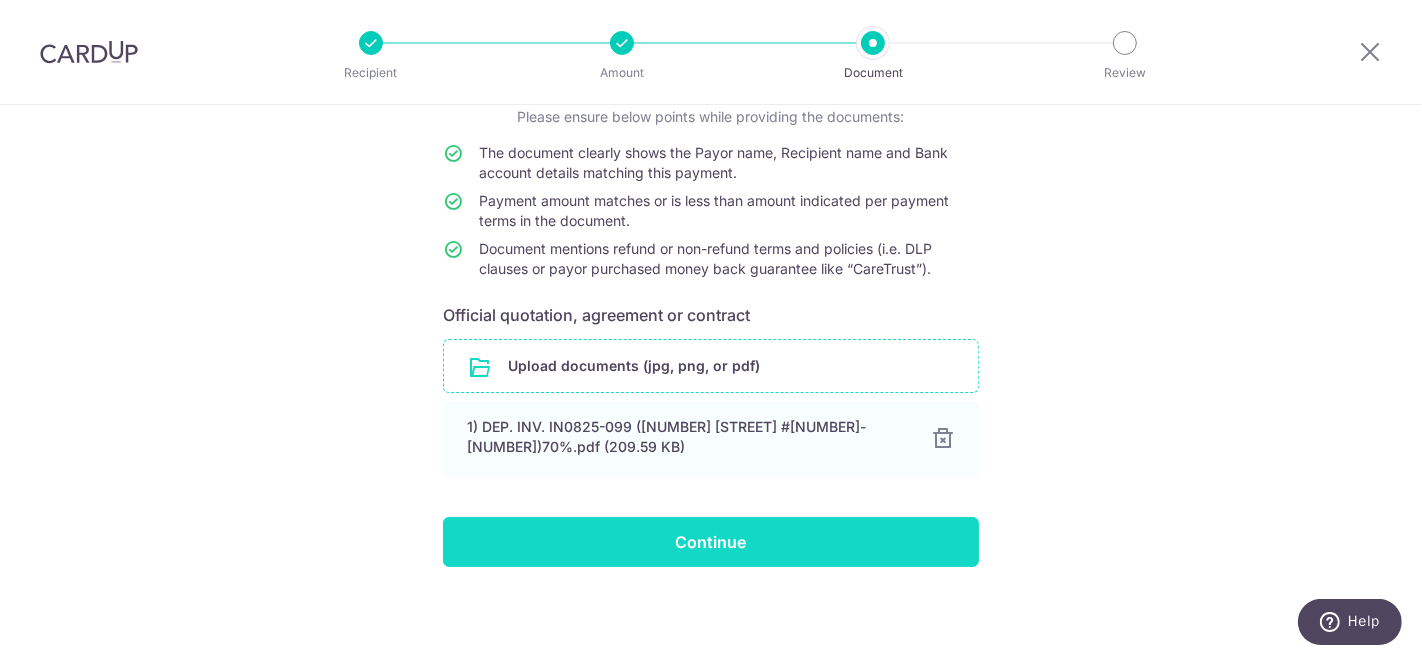 click on "Continue" at bounding box center (711, 542) 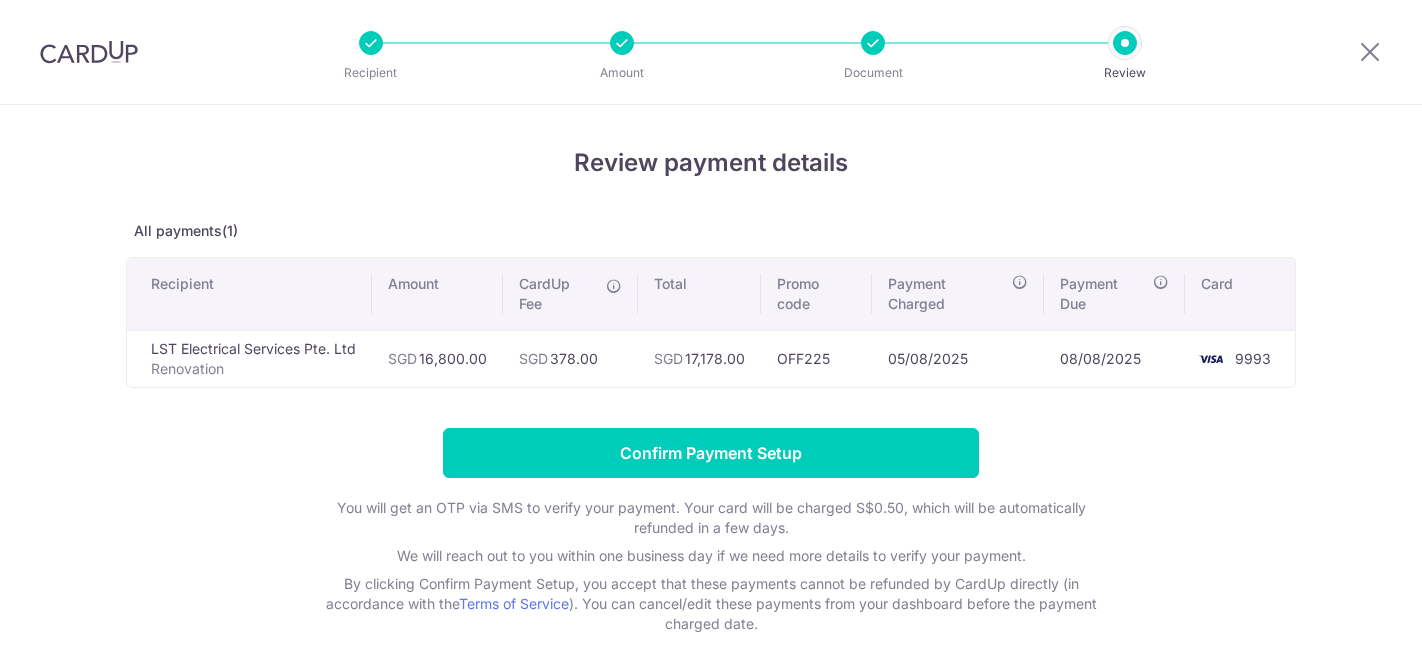 scroll, scrollTop: 0, scrollLeft: 0, axis: both 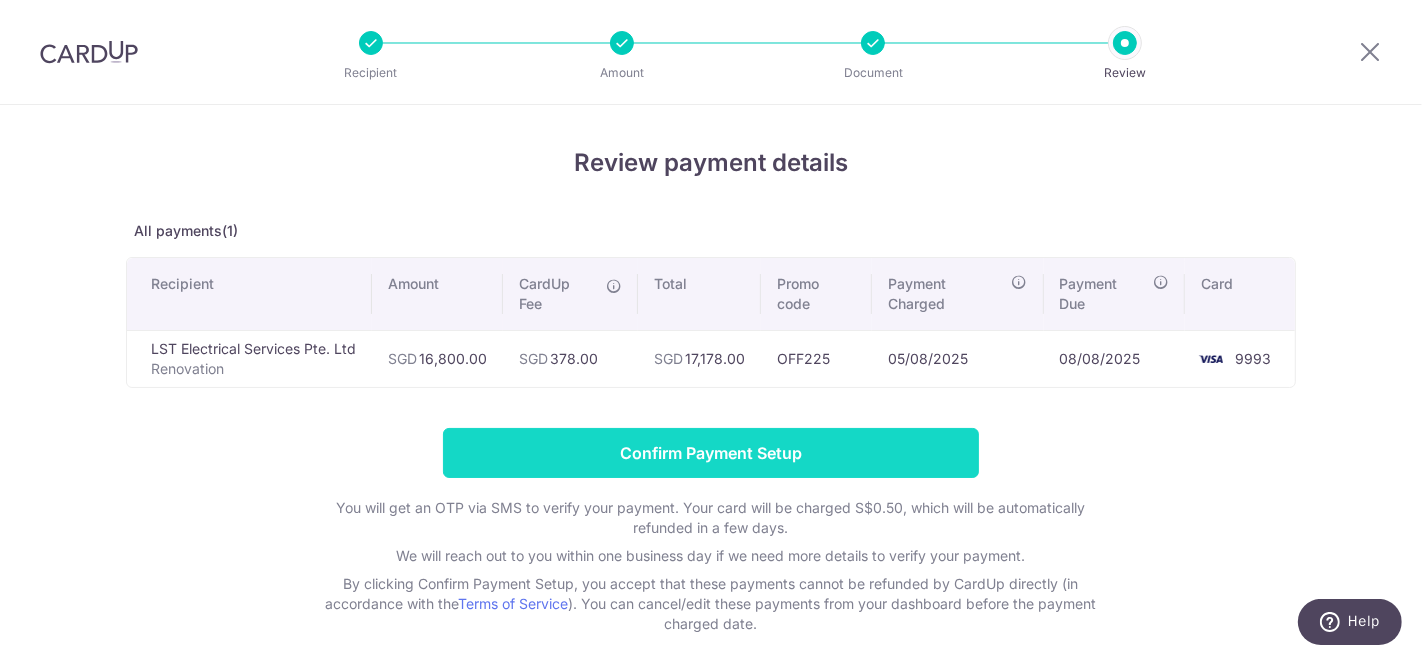 click on "Confirm Payment Setup" at bounding box center (711, 453) 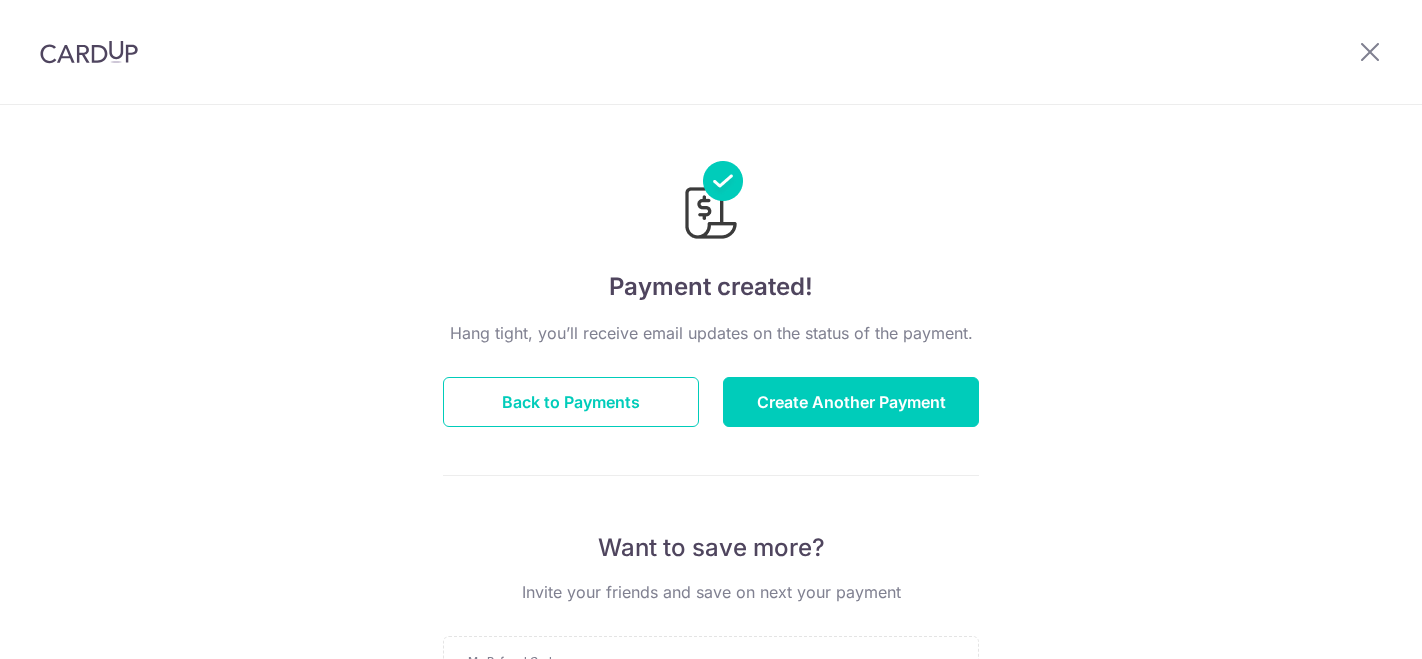 scroll, scrollTop: 0, scrollLeft: 0, axis: both 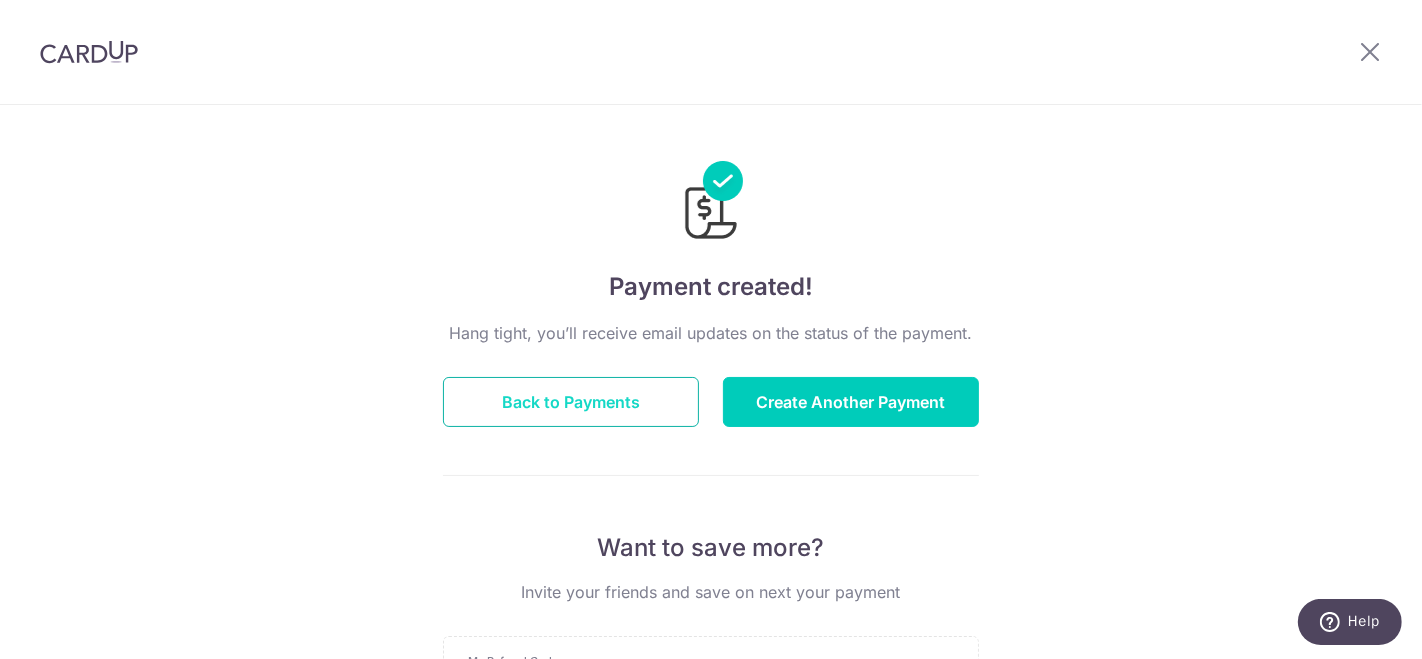 click on "Back to Payments" at bounding box center (571, 402) 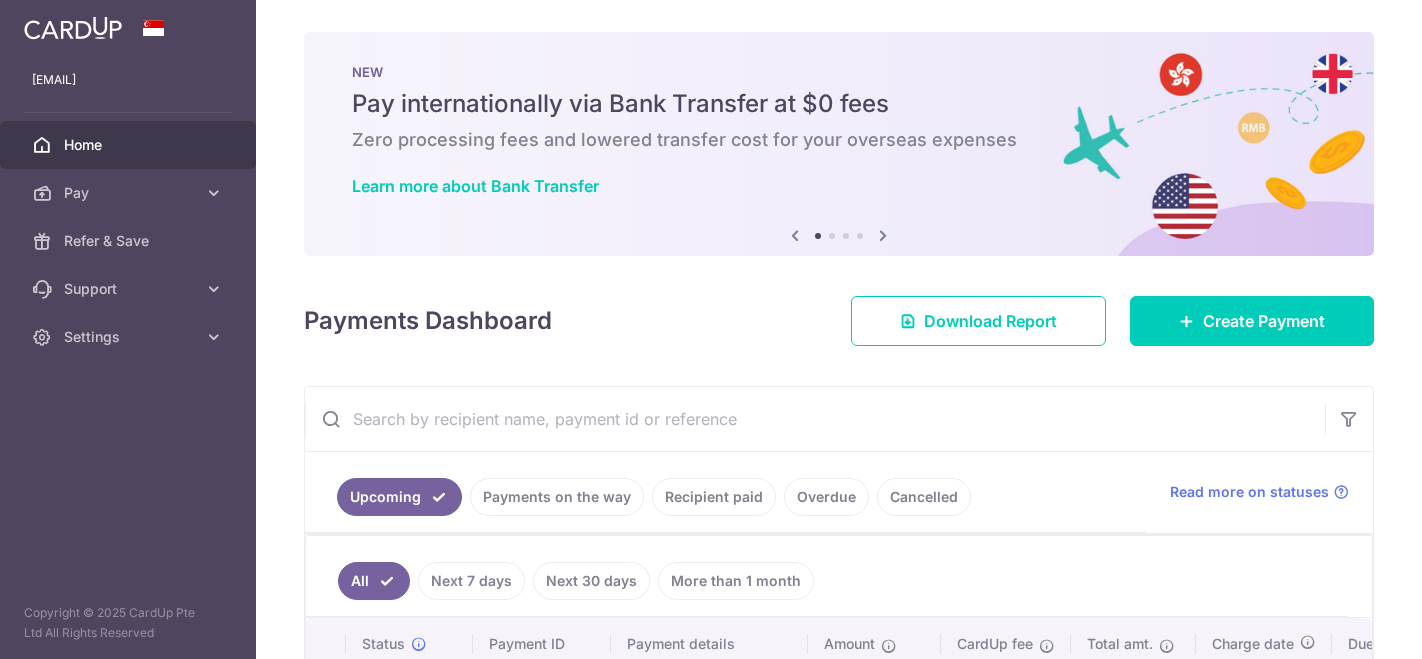 scroll, scrollTop: 0, scrollLeft: 0, axis: both 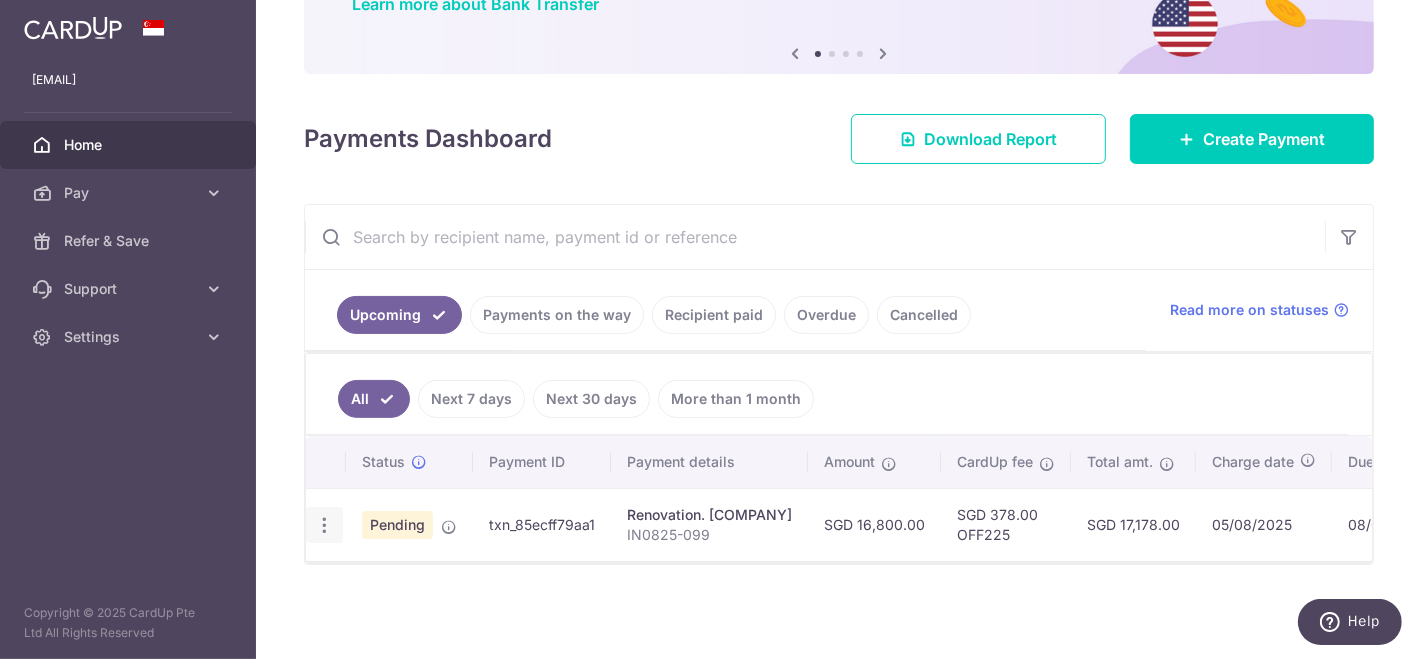 click at bounding box center (324, 525) 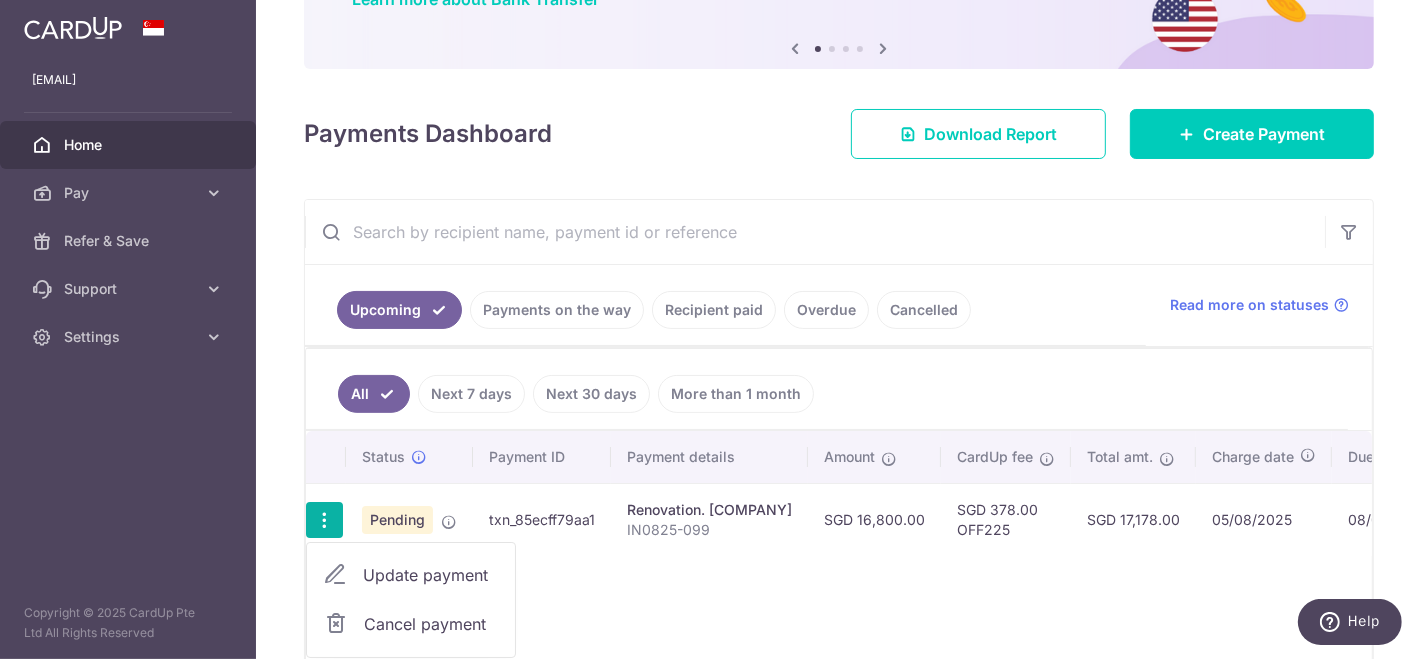 scroll, scrollTop: 301, scrollLeft: 0, axis: vertical 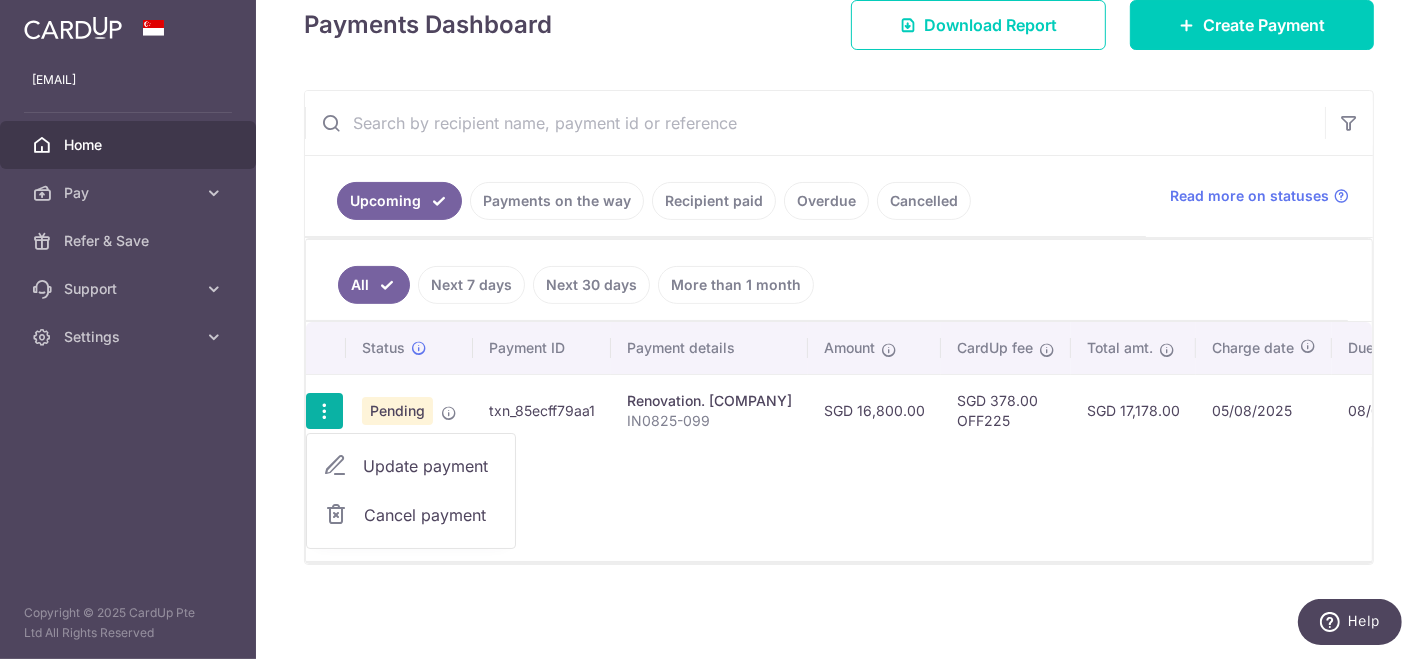 click on "×
Pause Schedule
Pause all future payments in this series
Pause just this one payment
By clicking below, you confirm you are pausing this payment to   on  . Payments can be unpaused at anytime prior to payment taken date.
Confirm
Cancel Schedule
Cancel all future payments in this series
Cancel just this one payment
Confirm
Approve Payment
Recipient Bank Details" at bounding box center [839, 329] 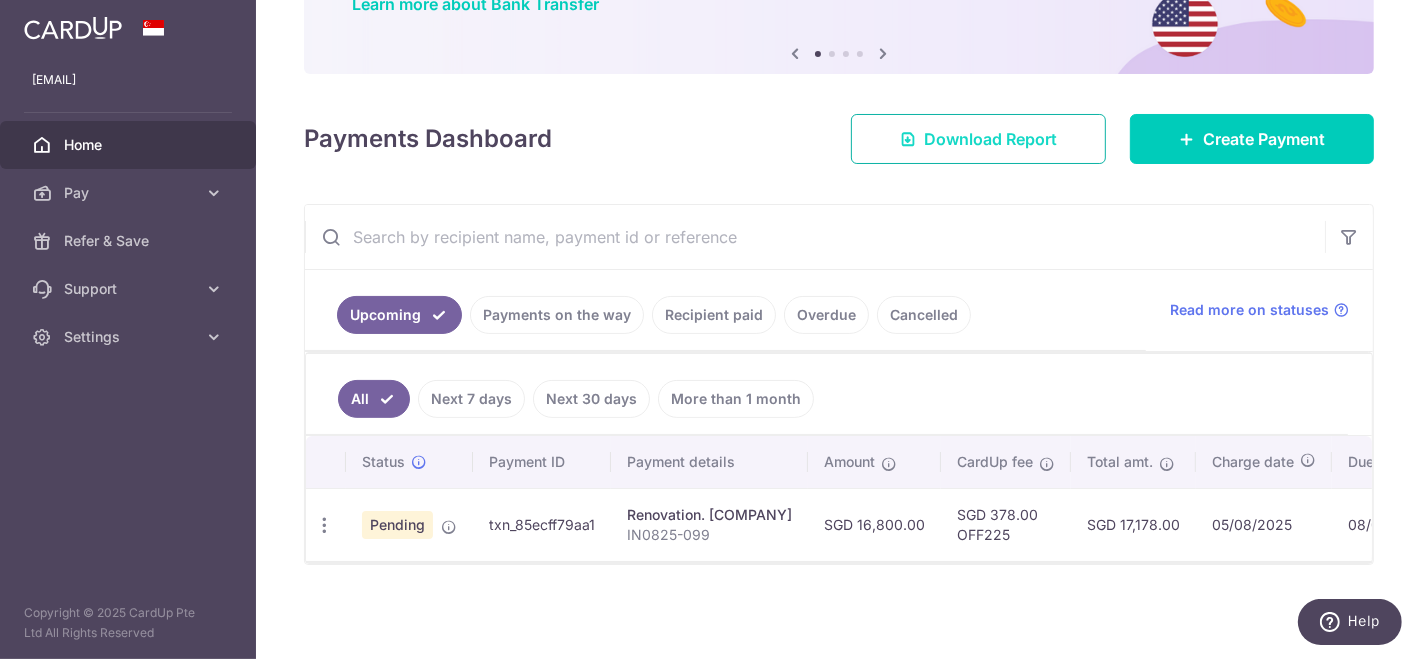 click on "Download Report" at bounding box center (990, 139) 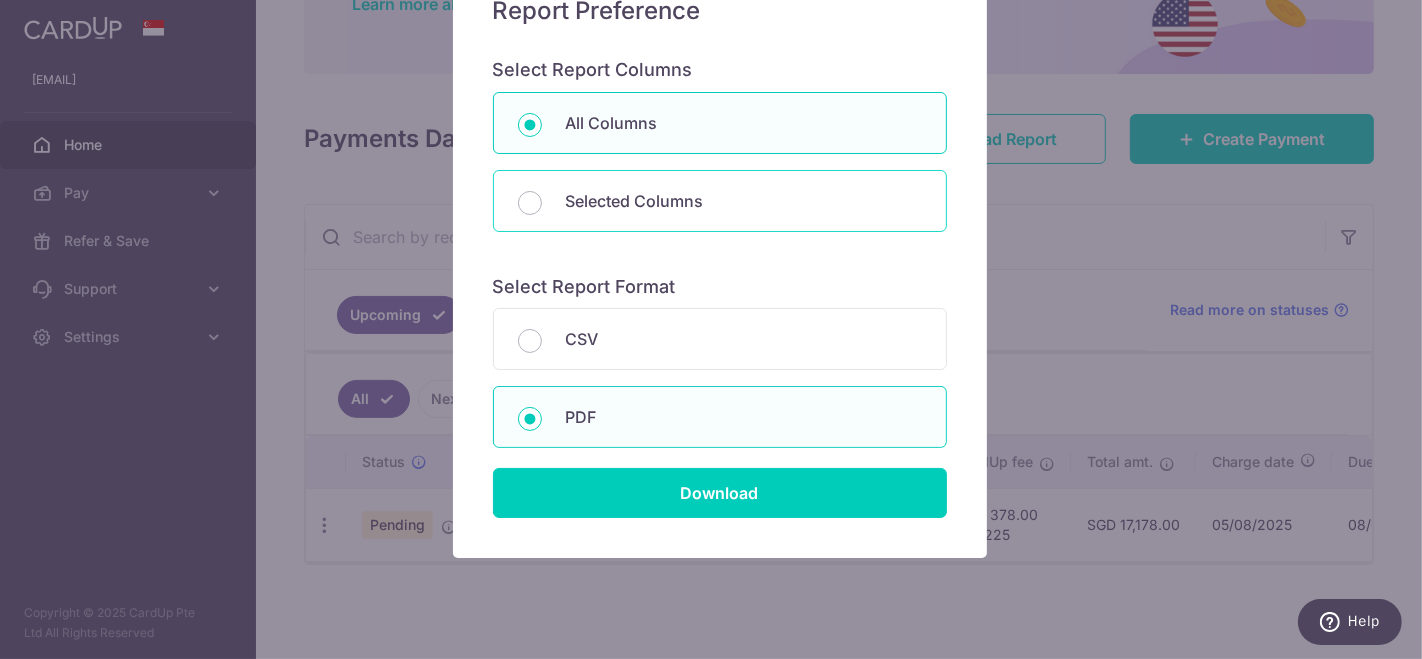 scroll, scrollTop: 191, scrollLeft: 0, axis: vertical 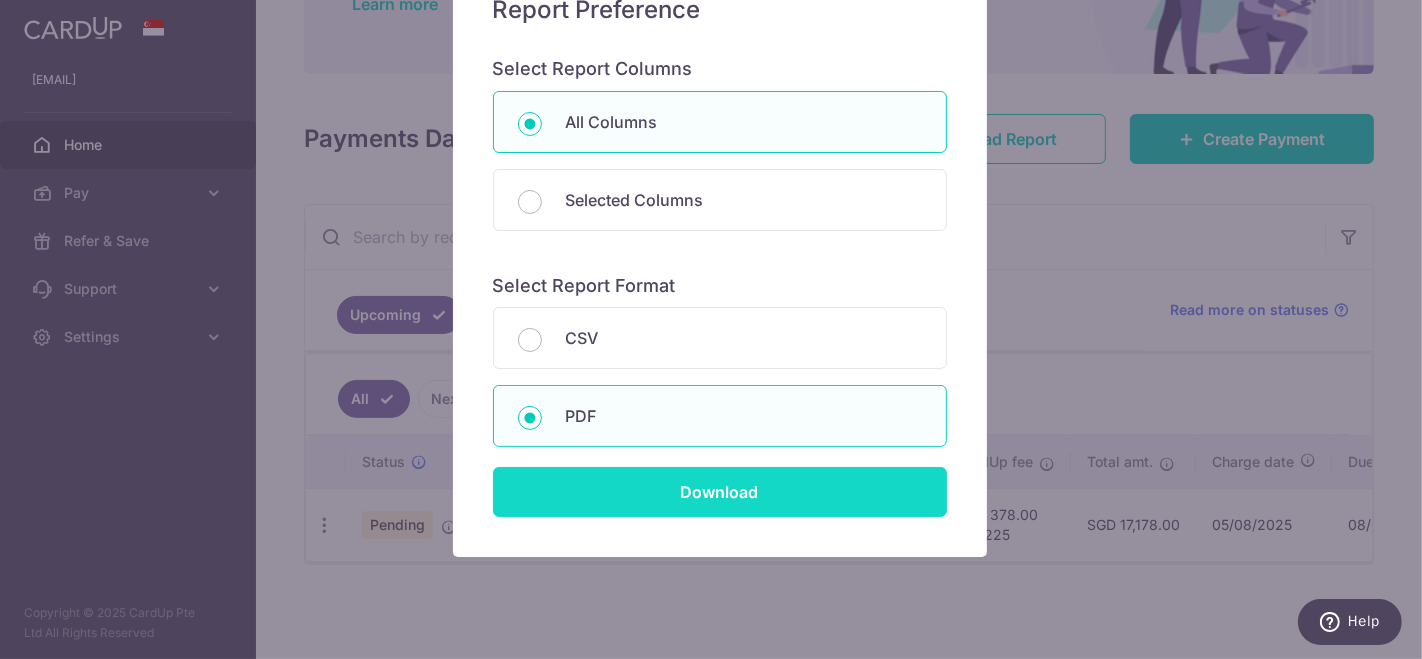 click on "Download" at bounding box center [720, 492] 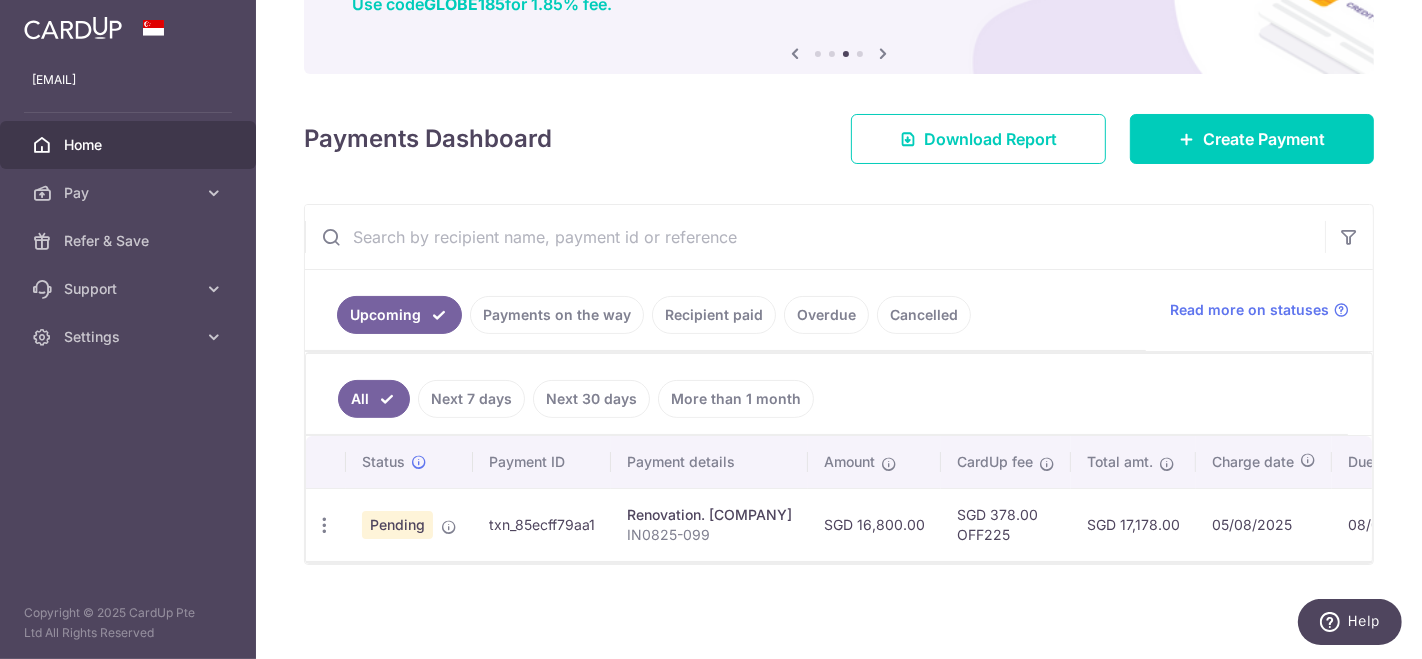 click on "Payments on the way" at bounding box center (557, 315) 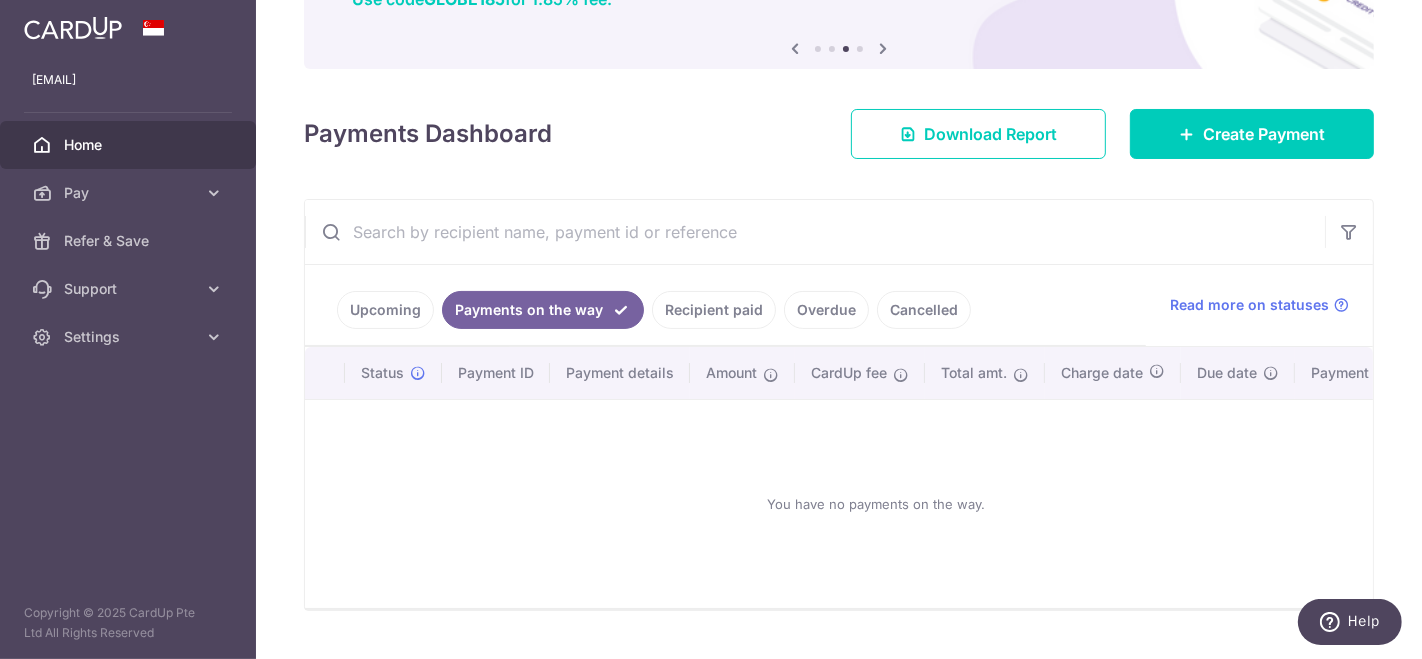click on "Recipient paid" at bounding box center [714, 310] 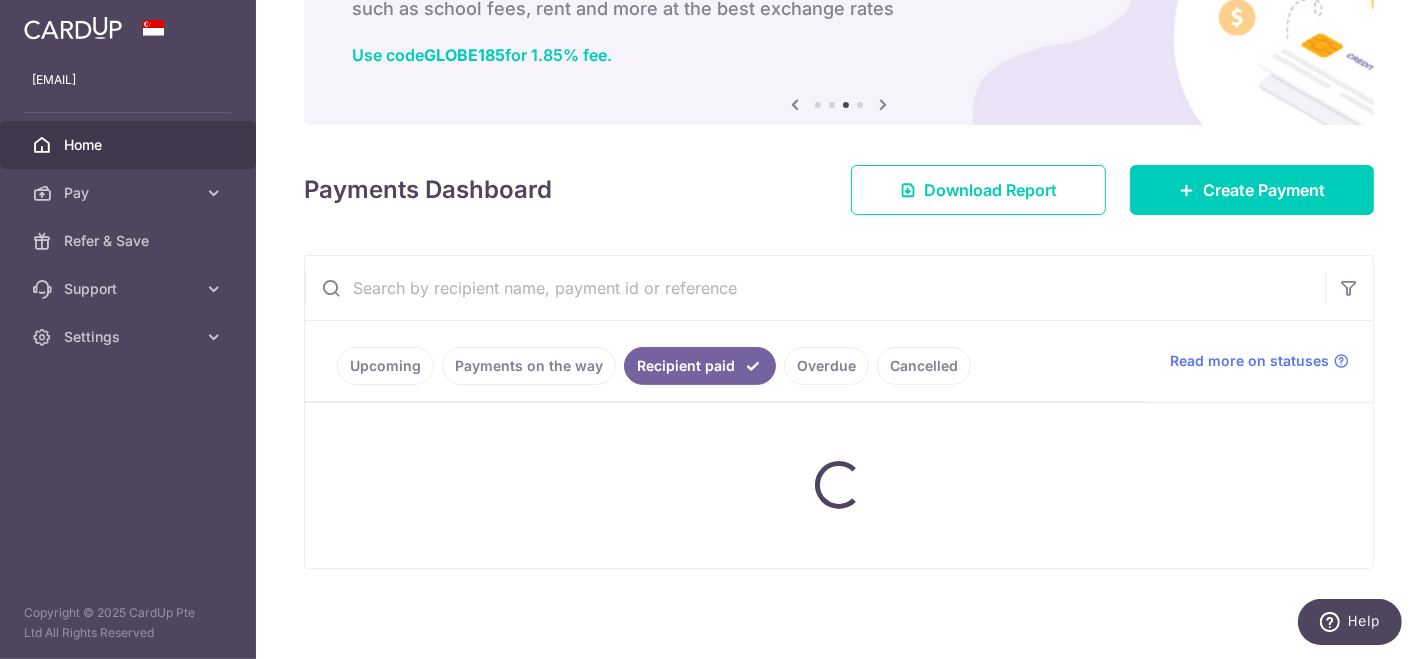 scroll, scrollTop: 187, scrollLeft: 0, axis: vertical 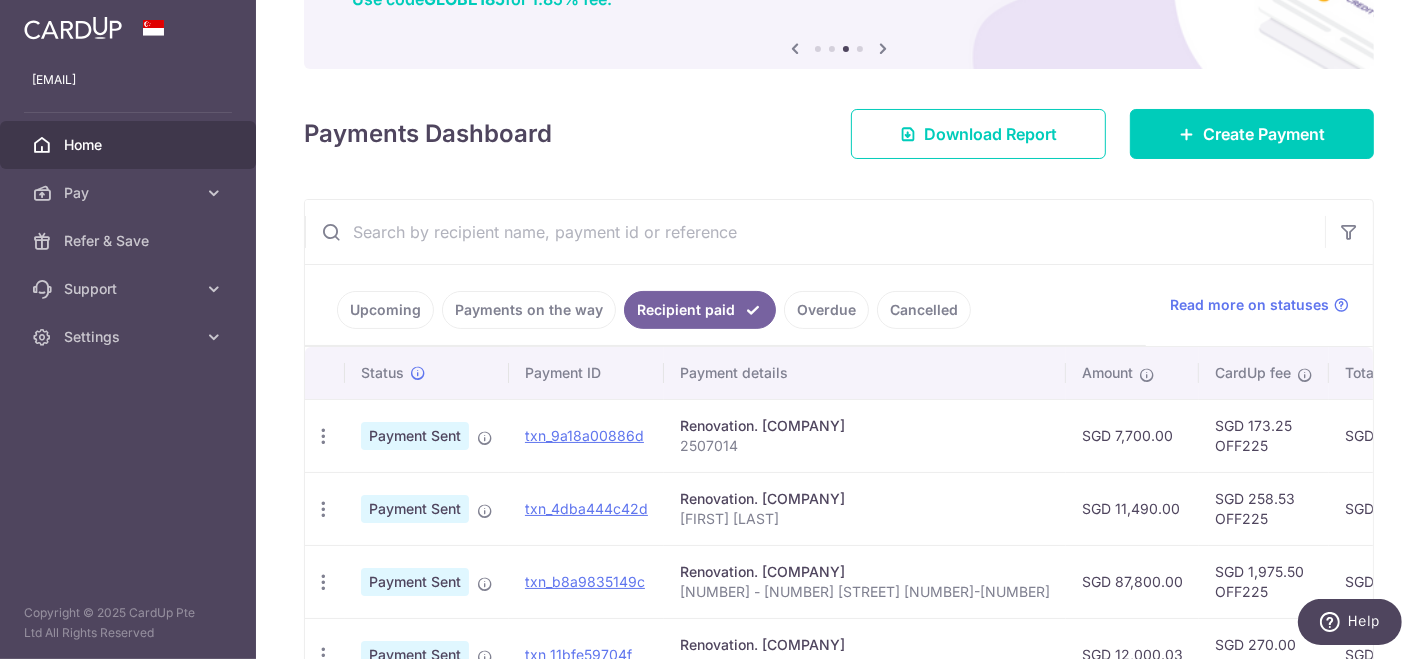 click on "Upcoming" at bounding box center [385, 310] 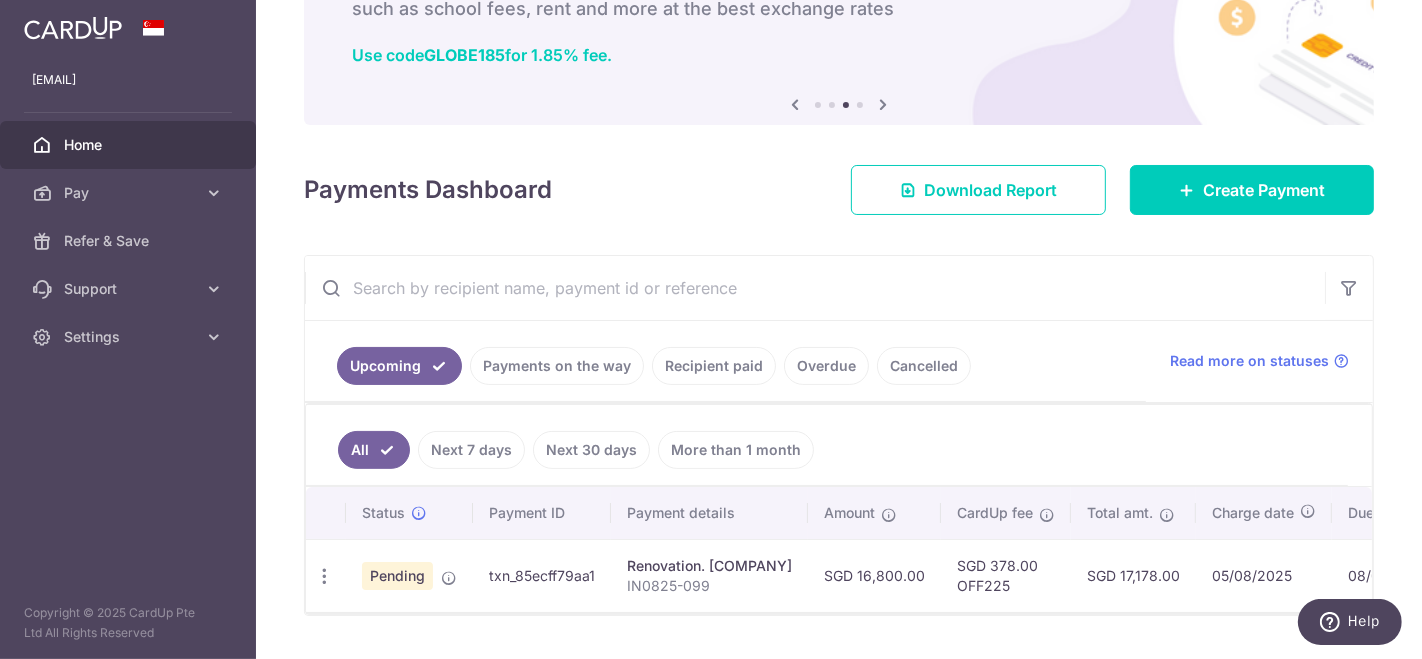 scroll, scrollTop: 187, scrollLeft: 0, axis: vertical 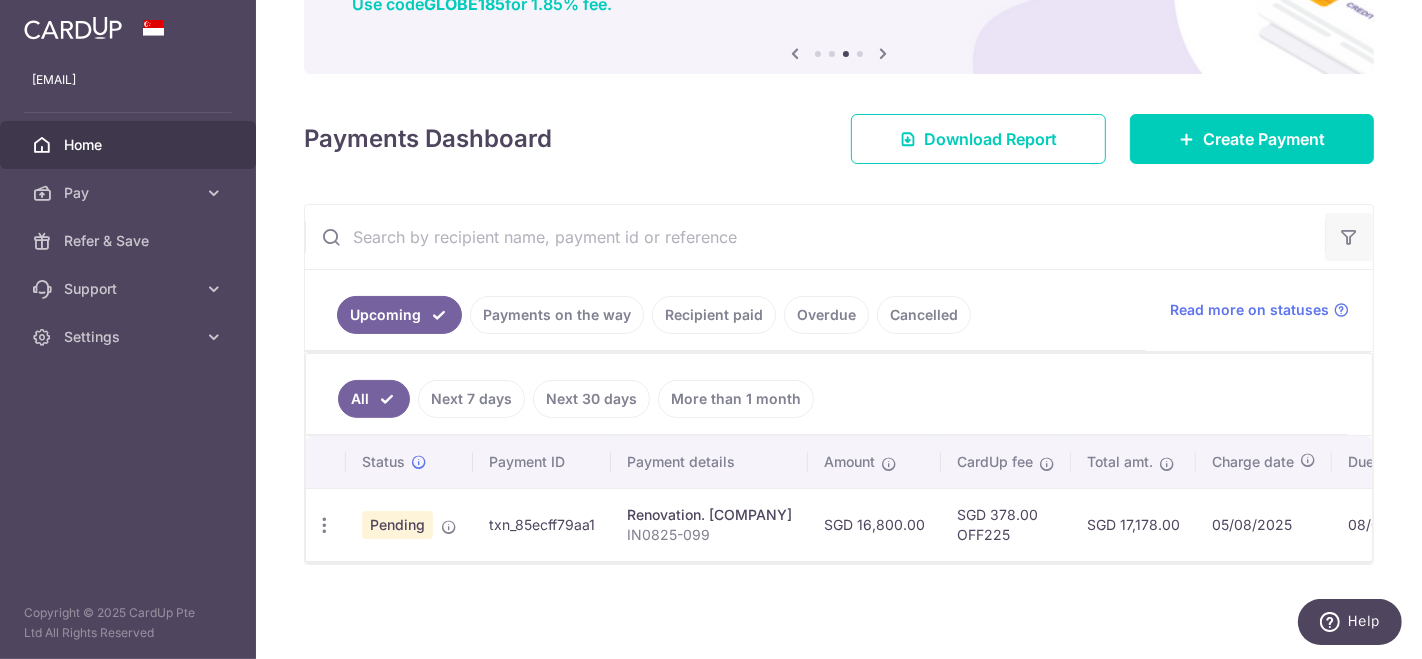 click at bounding box center [1349, 237] 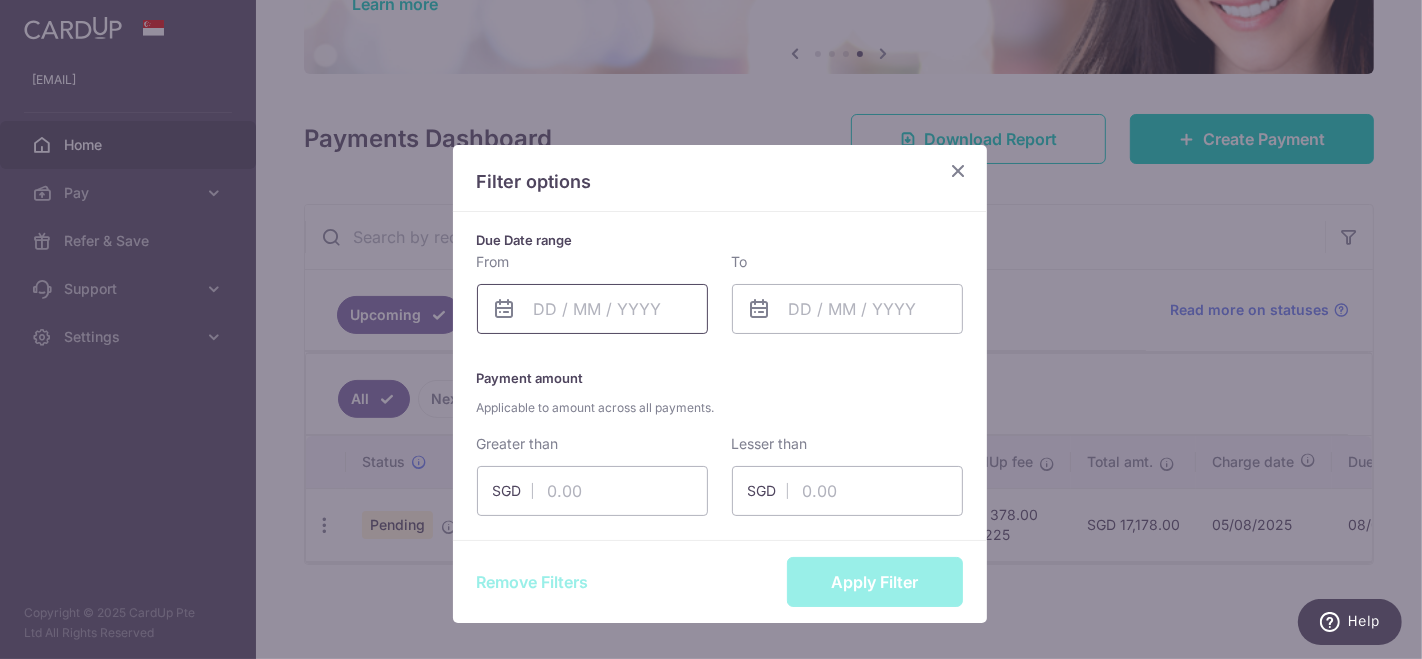 click on "zoids1987@hotmail.com
Home
Pay
Payments
Recipients
Cards
Refer & Save
Support
FAQ
Contact Us
Settings
Account
Logout
Copyright © 2025 CardUp Pte Ltd All Rights Reserved
×
Pause Schedule" at bounding box center [711, 329] 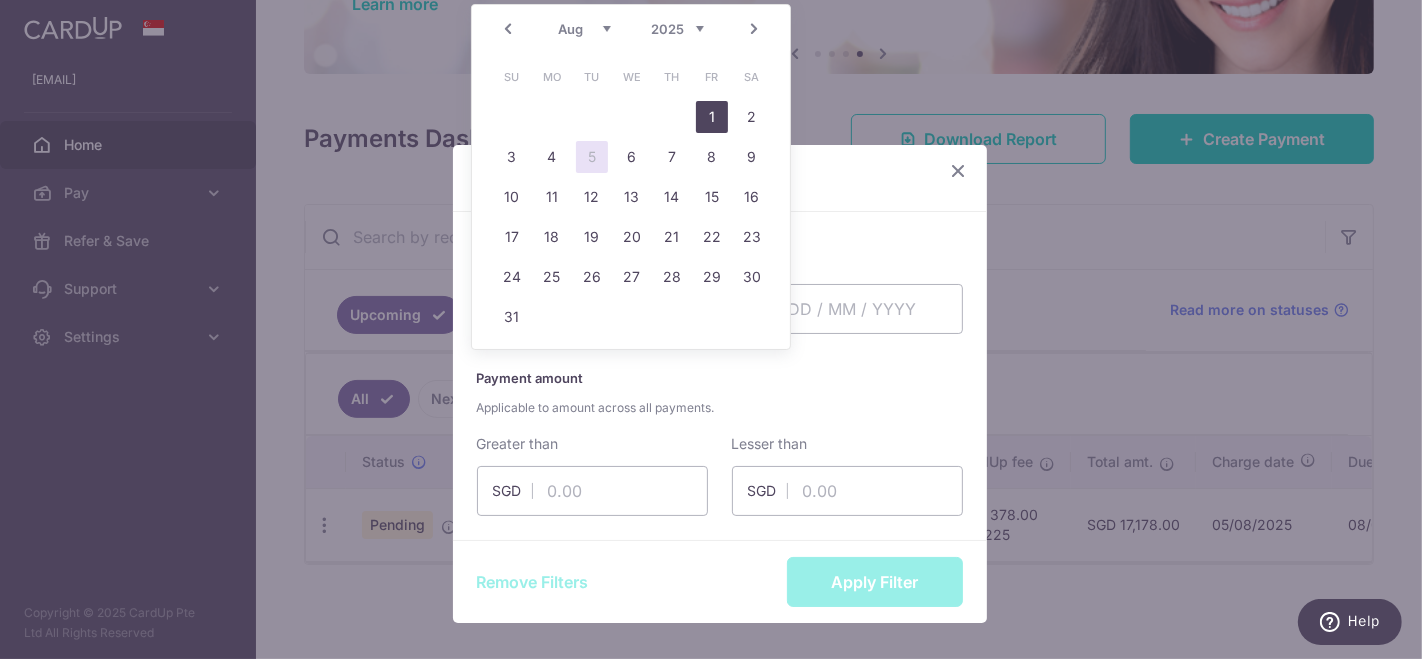 click on "1" at bounding box center (712, 117) 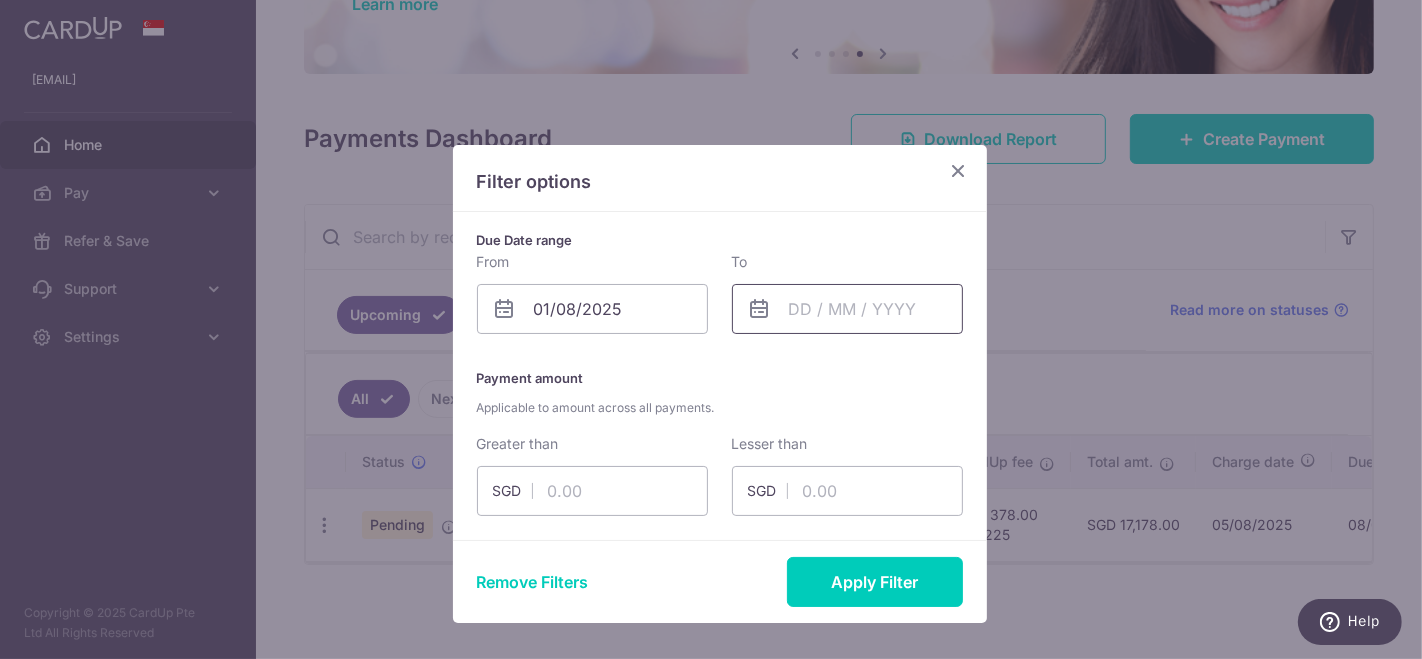 click on "zoids1987@hotmail.com
Home
Pay
Payments
Recipients
Cards
Refer & Save
Support
FAQ
Contact Us
Settings
Account
Logout
Copyright © 2025 CardUp Pte Ltd All Rights Reserved
×
Pause Schedule" at bounding box center [711, 329] 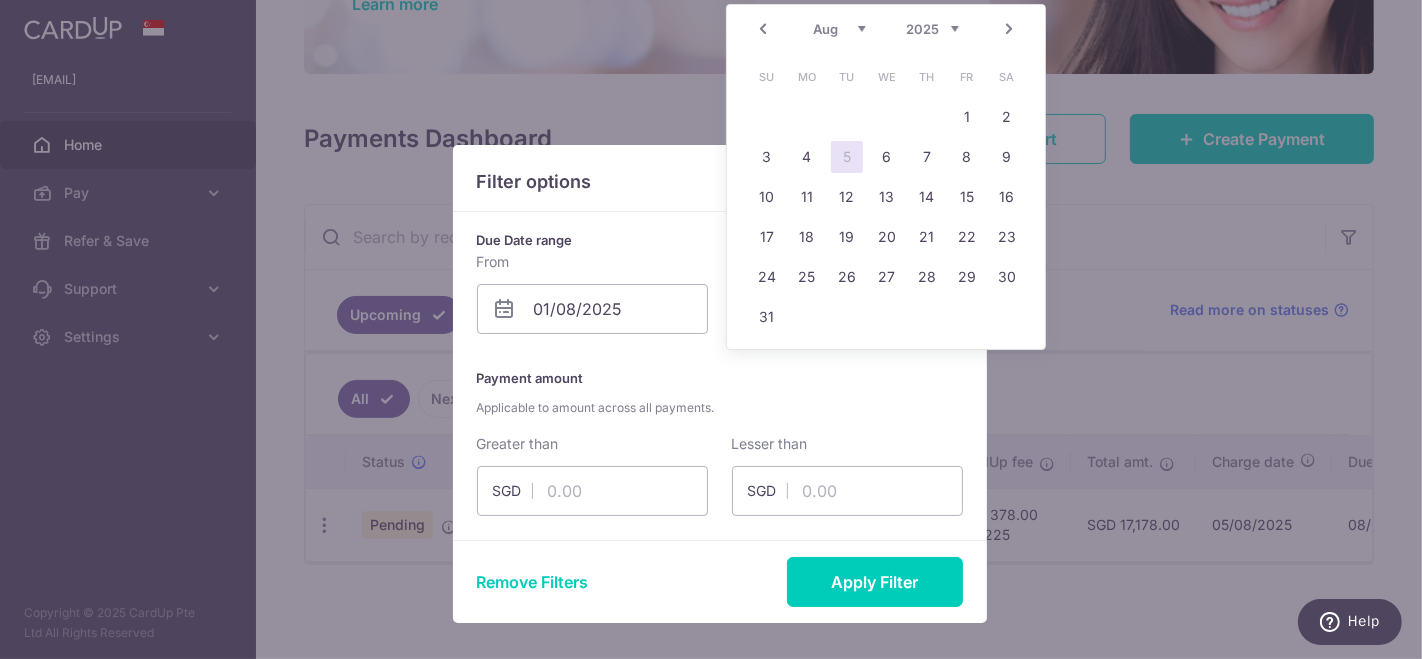click on "5" at bounding box center (847, 157) 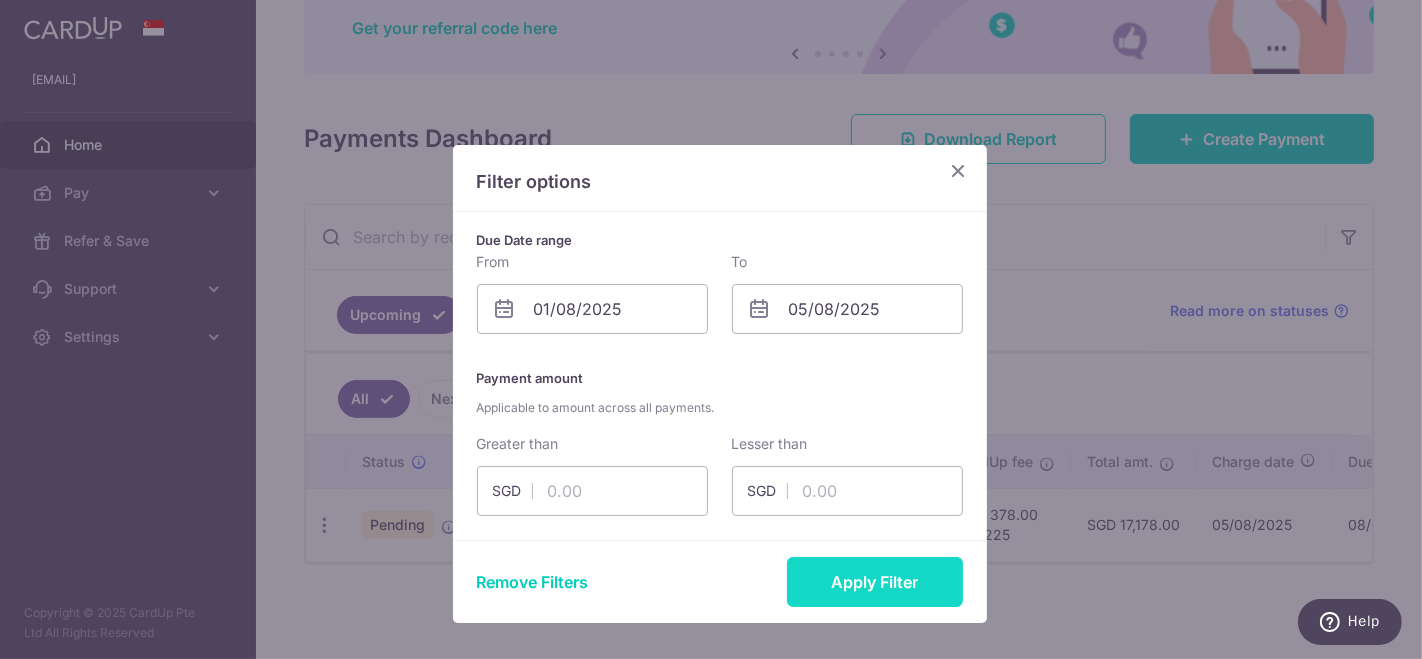 click on "Apply Filter" at bounding box center [875, 582] 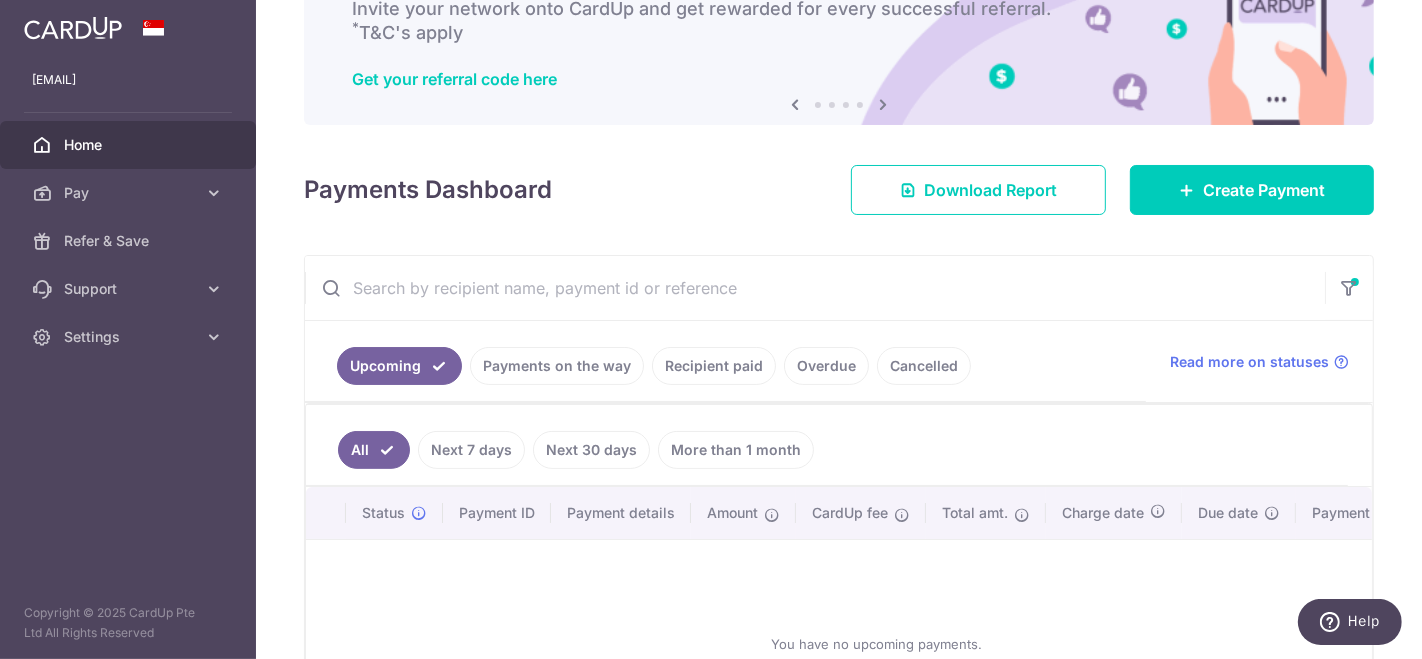 scroll, scrollTop: 187, scrollLeft: 0, axis: vertical 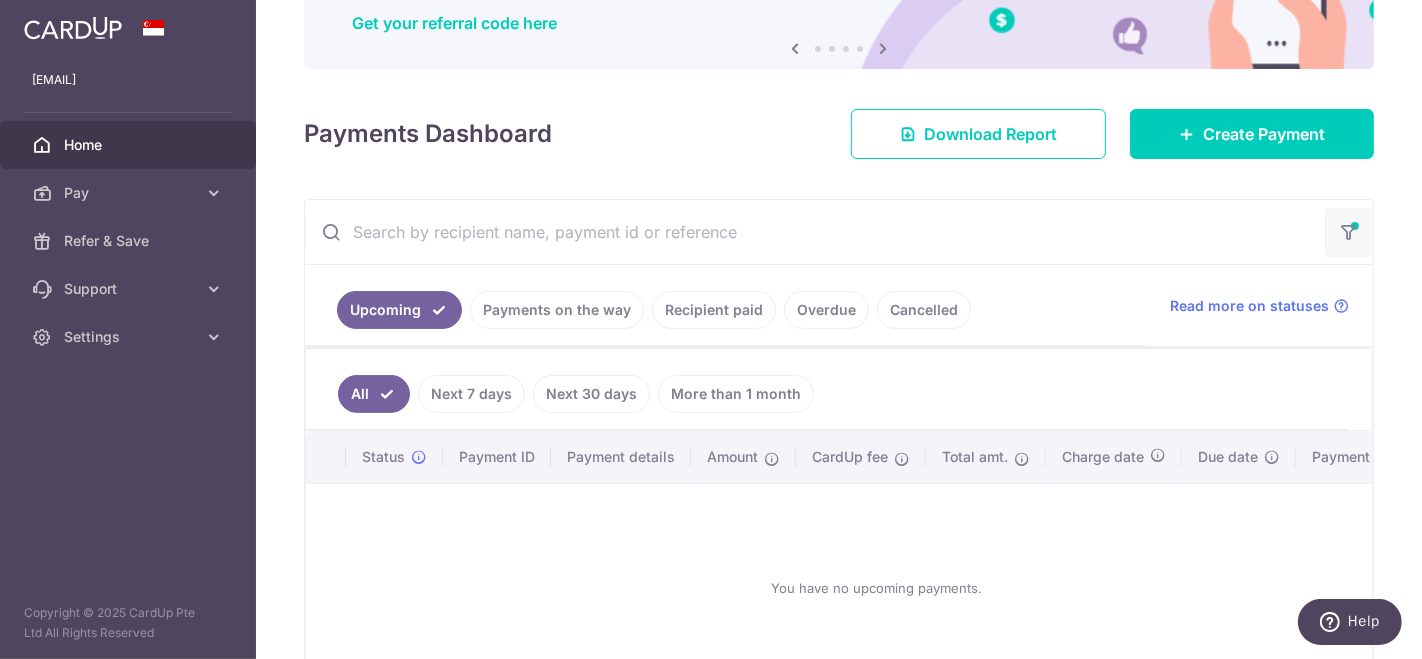 click at bounding box center [1349, 226] 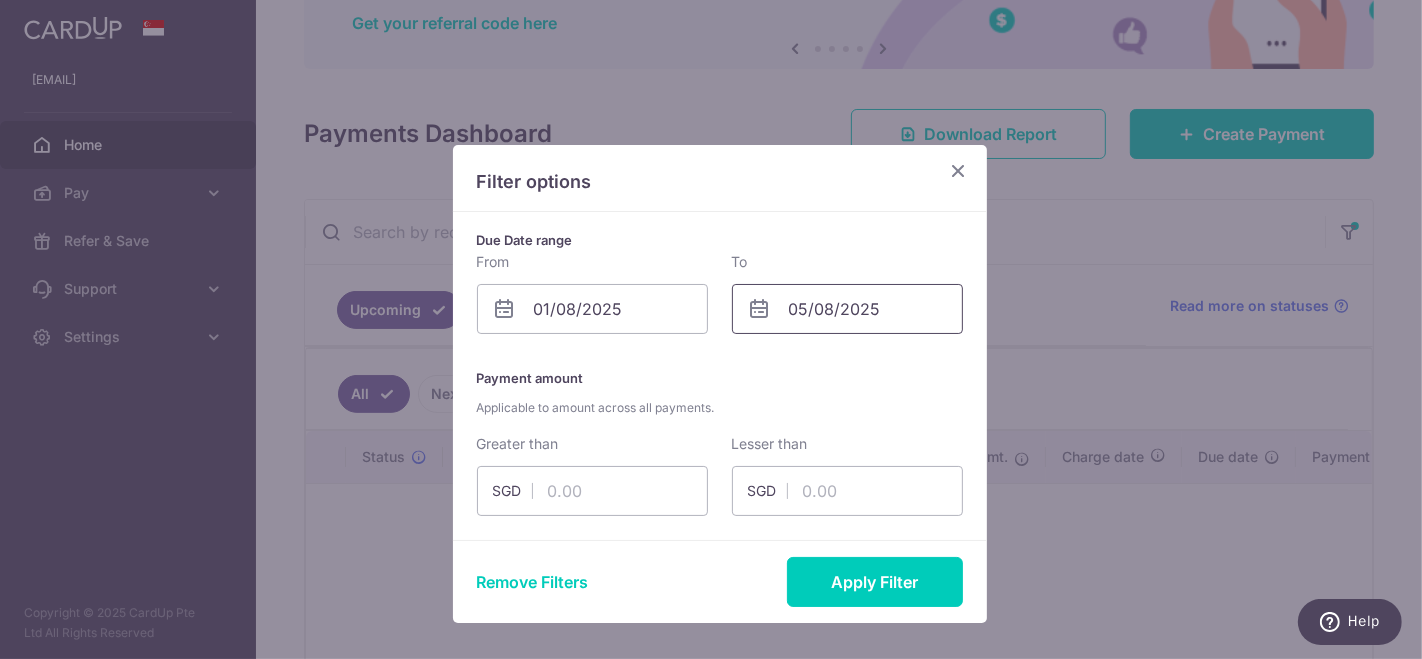 click on "zoids1987@hotmail.com
Home
Pay
Payments
Recipients
Cards
Refer & Save
Support
FAQ
Contact Us
Settings
Account
Logout
Copyright © 2025 CardUp Pte Ltd All Rights Reserved
×
Pause Schedule" at bounding box center [711, 329] 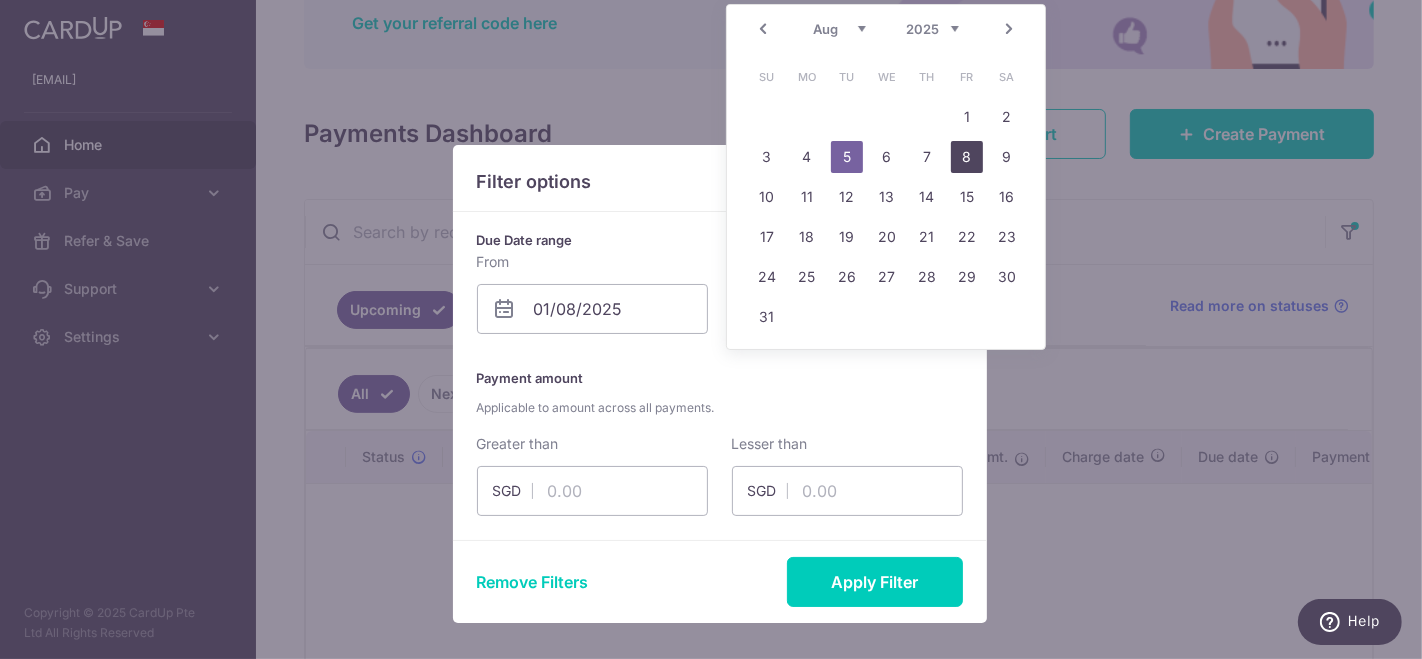 click on "8" at bounding box center (967, 157) 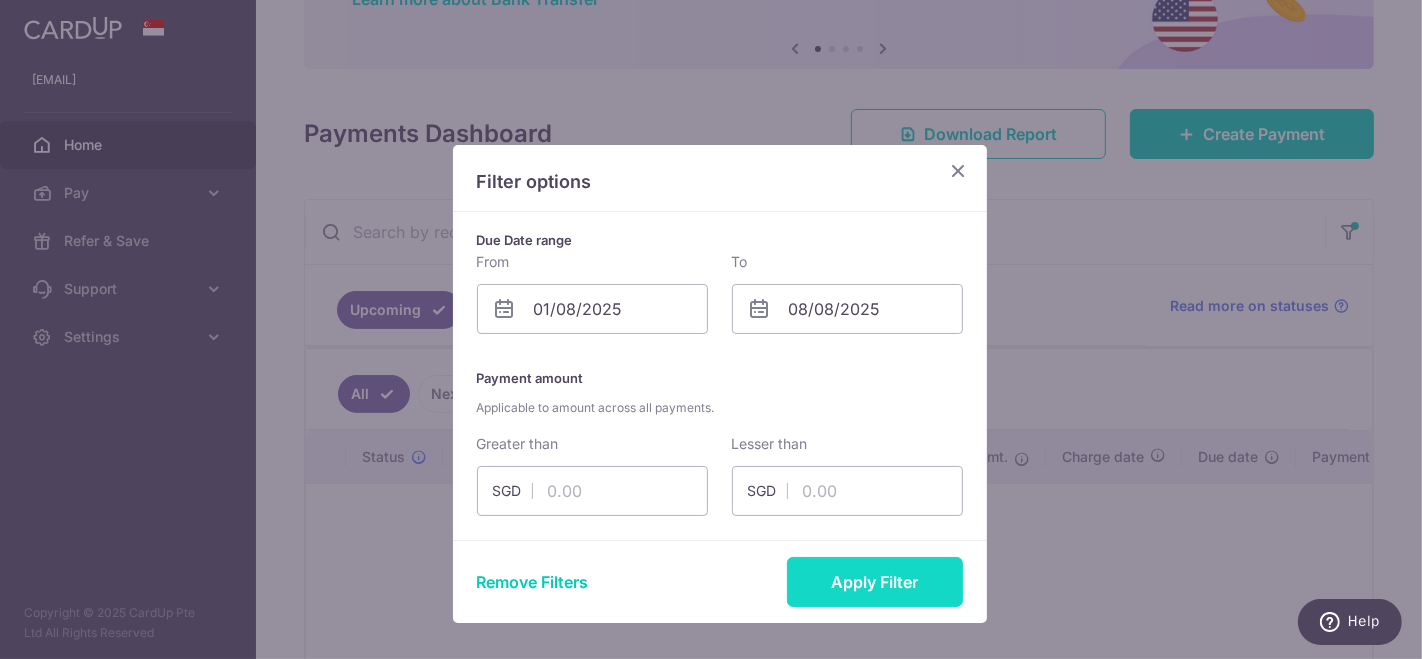 click on "Apply Filter" at bounding box center [875, 582] 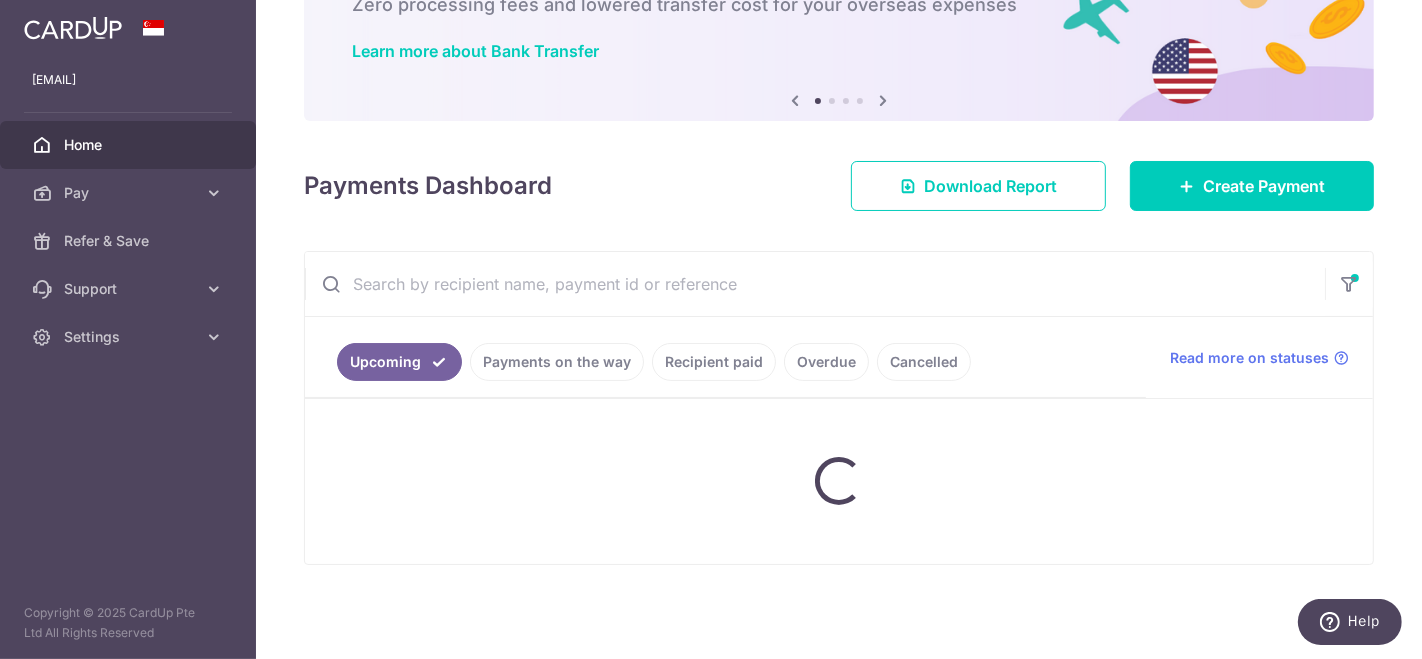 scroll, scrollTop: 131, scrollLeft: 0, axis: vertical 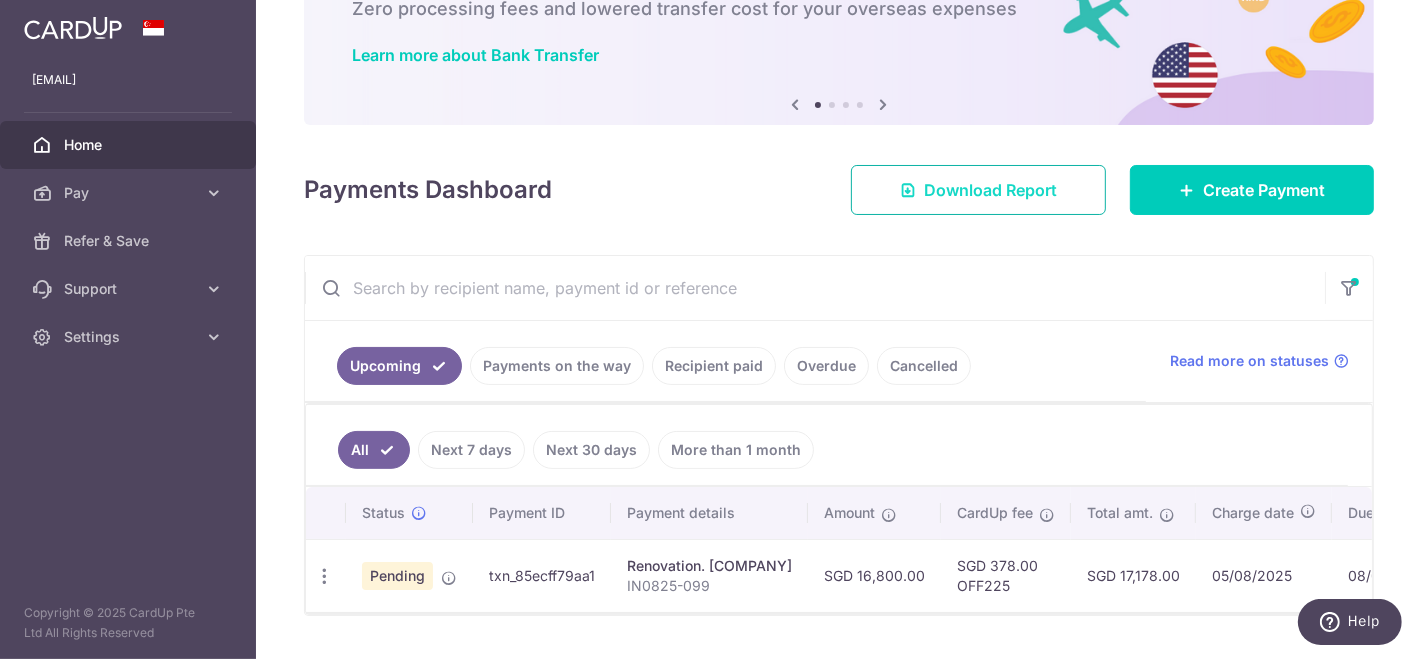 click on "Download Report" at bounding box center [990, 190] 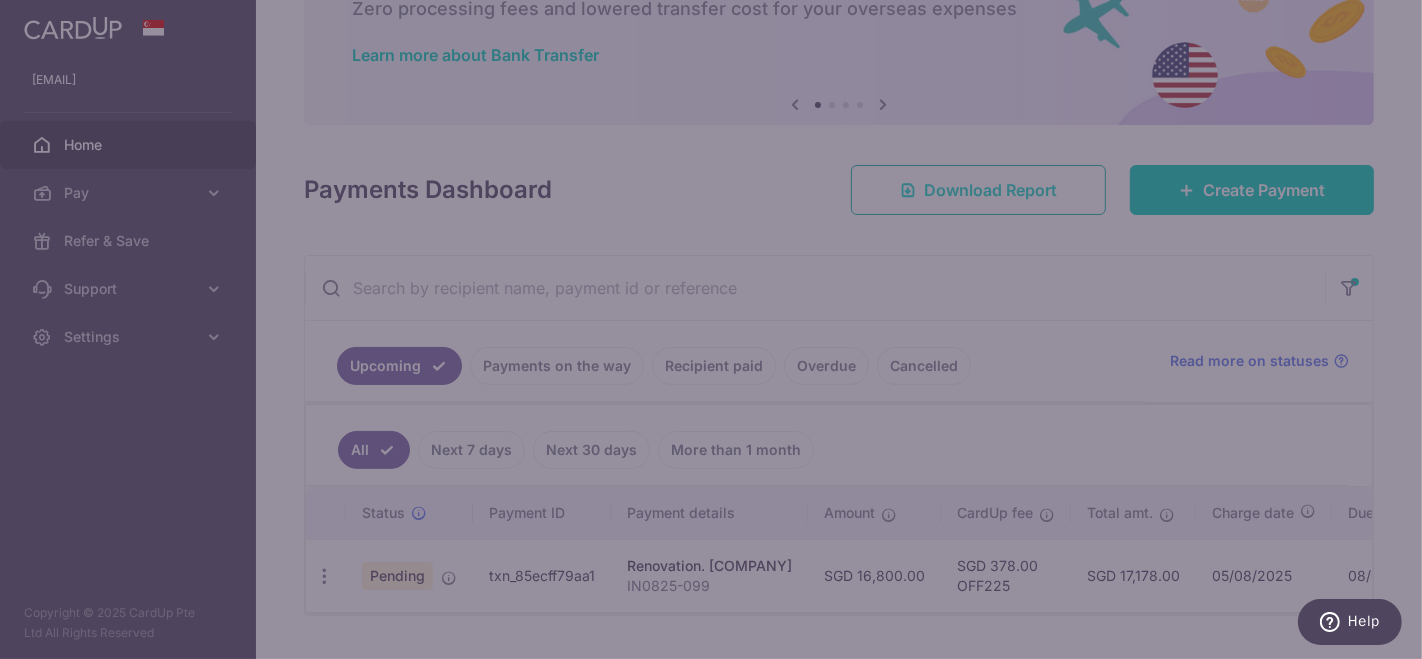 scroll, scrollTop: 0, scrollLeft: 0, axis: both 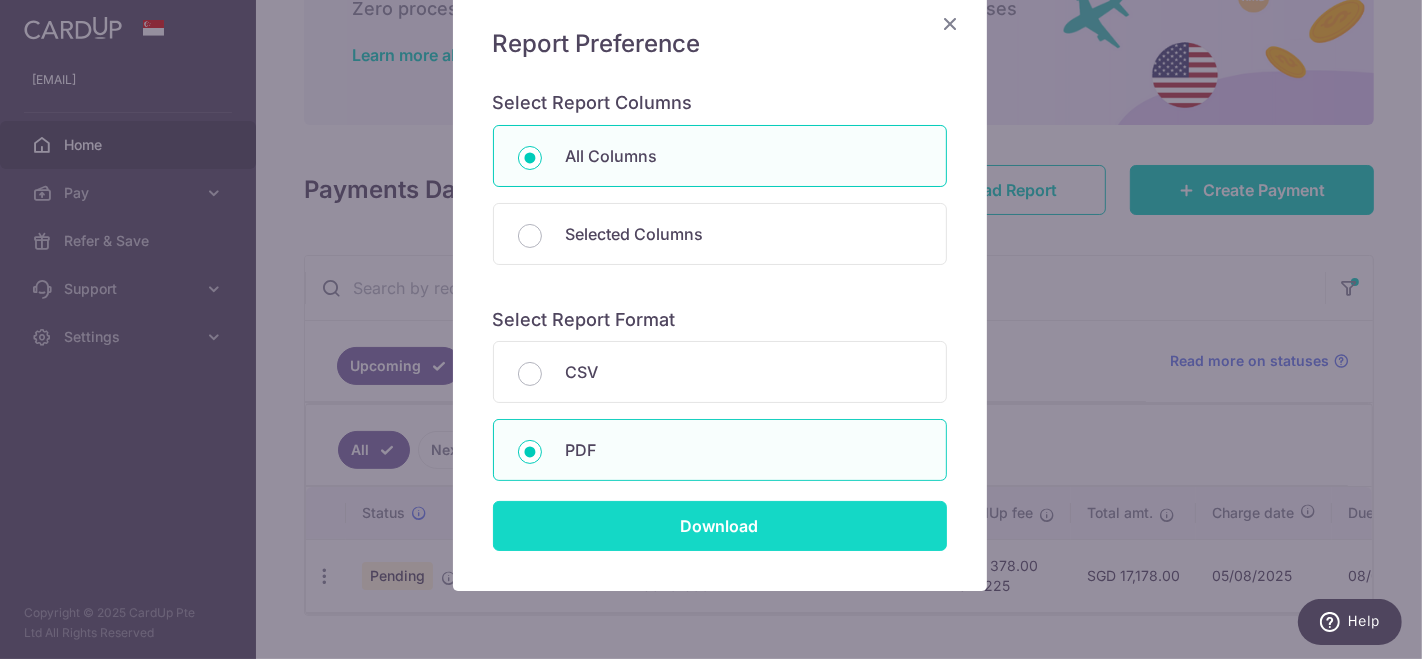 click on "Download" at bounding box center (720, 526) 